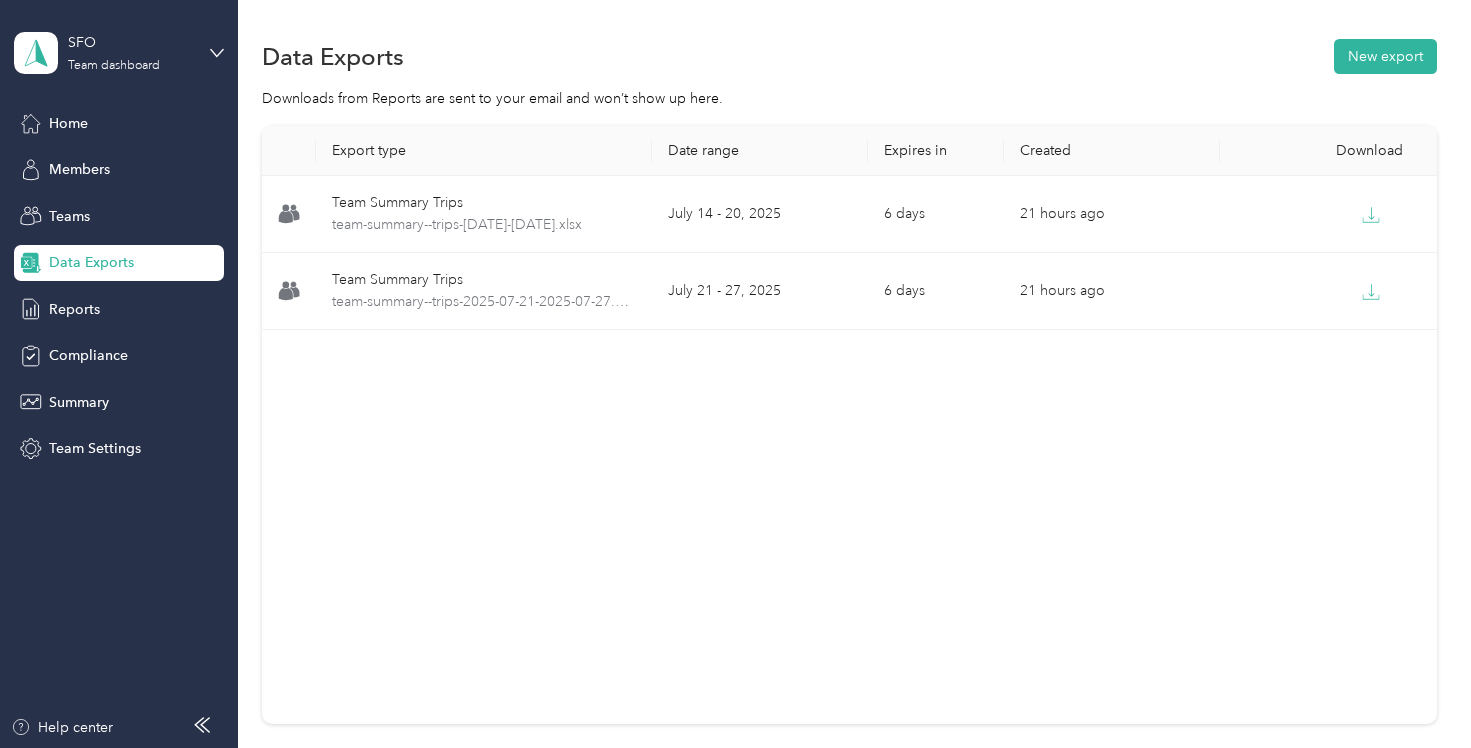 scroll, scrollTop: 0, scrollLeft: 0, axis: both 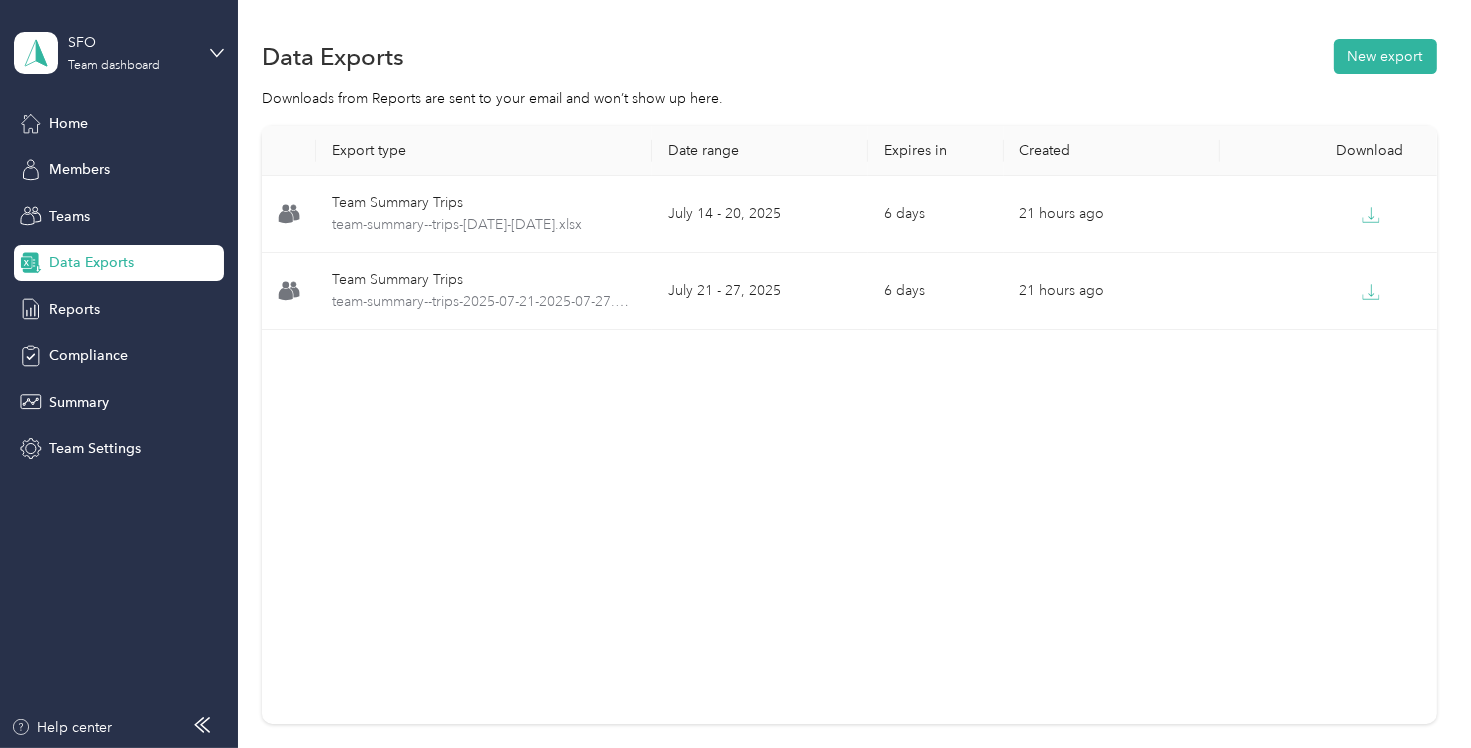 click on "Data Exports" at bounding box center [119, 263] 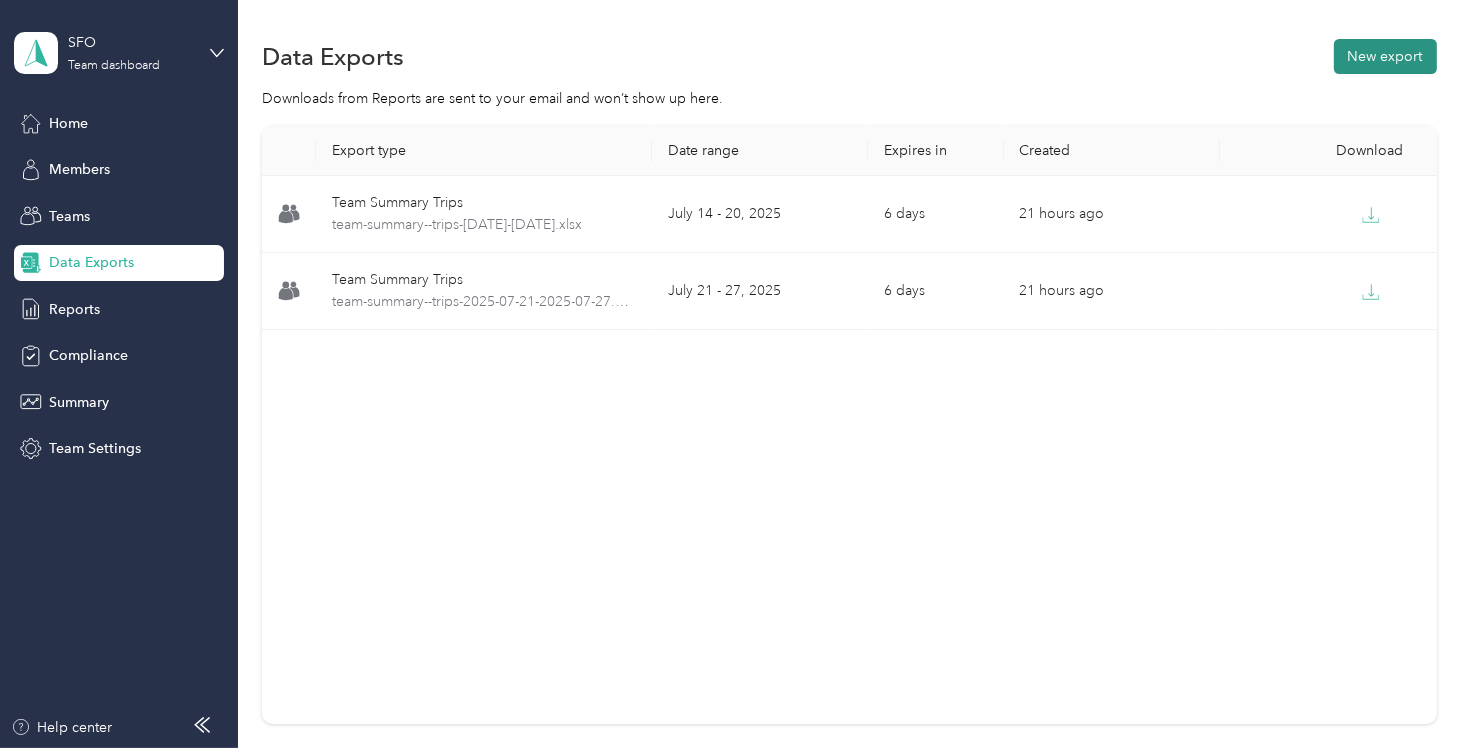 click on "New export" at bounding box center (1385, 56) 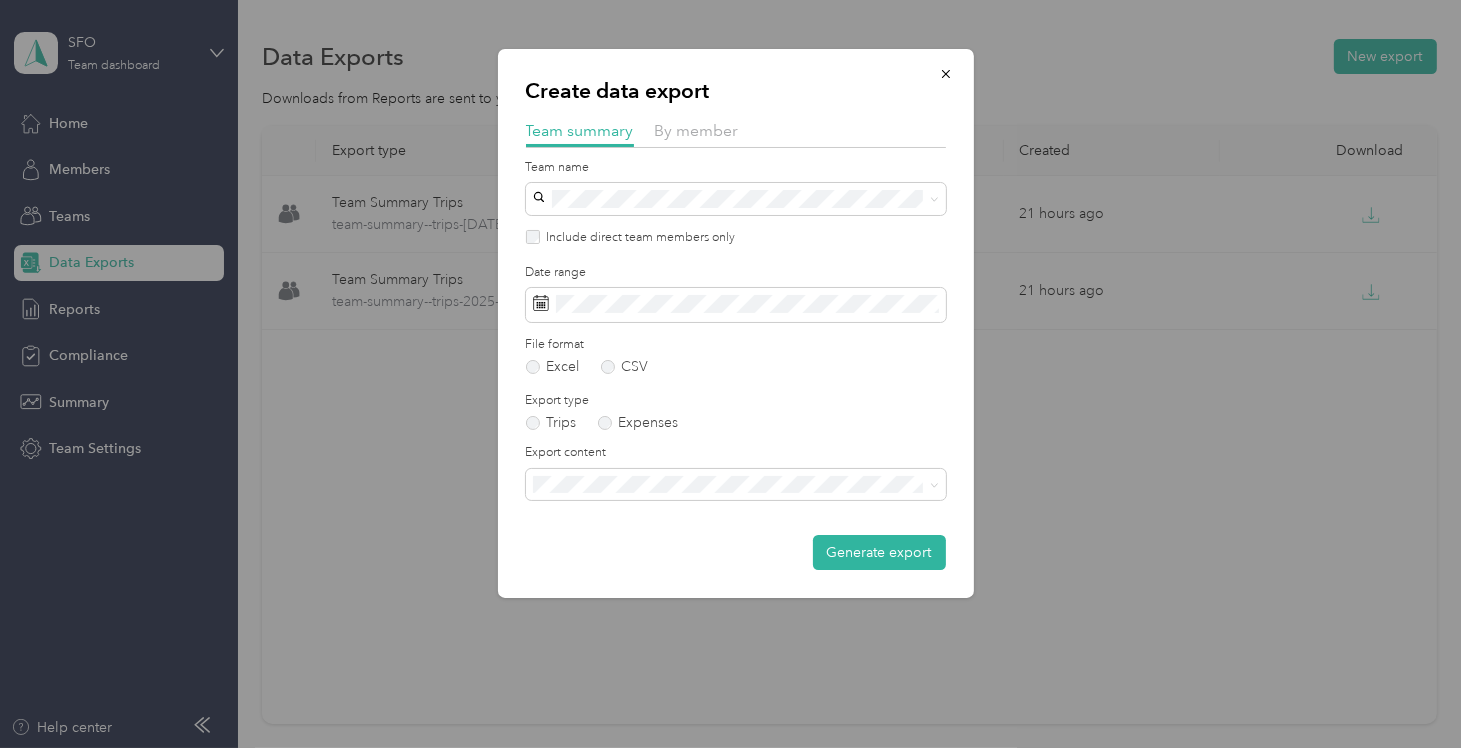 click on "Create data export Team summary By member Team name   Include direct team members only Date range   File format   Excel CSV Export type   Trips Expenses Export content   Generate export" at bounding box center [974, 326] 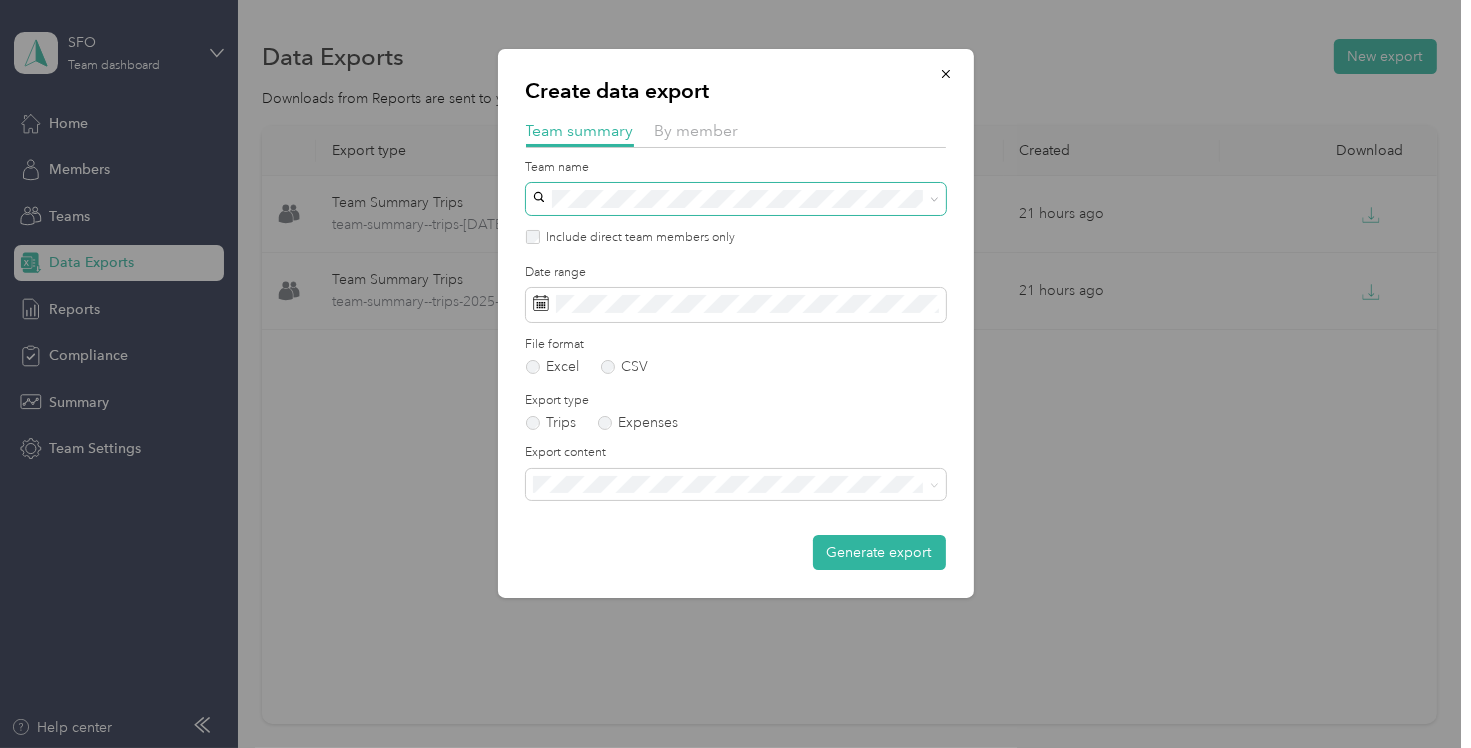 click 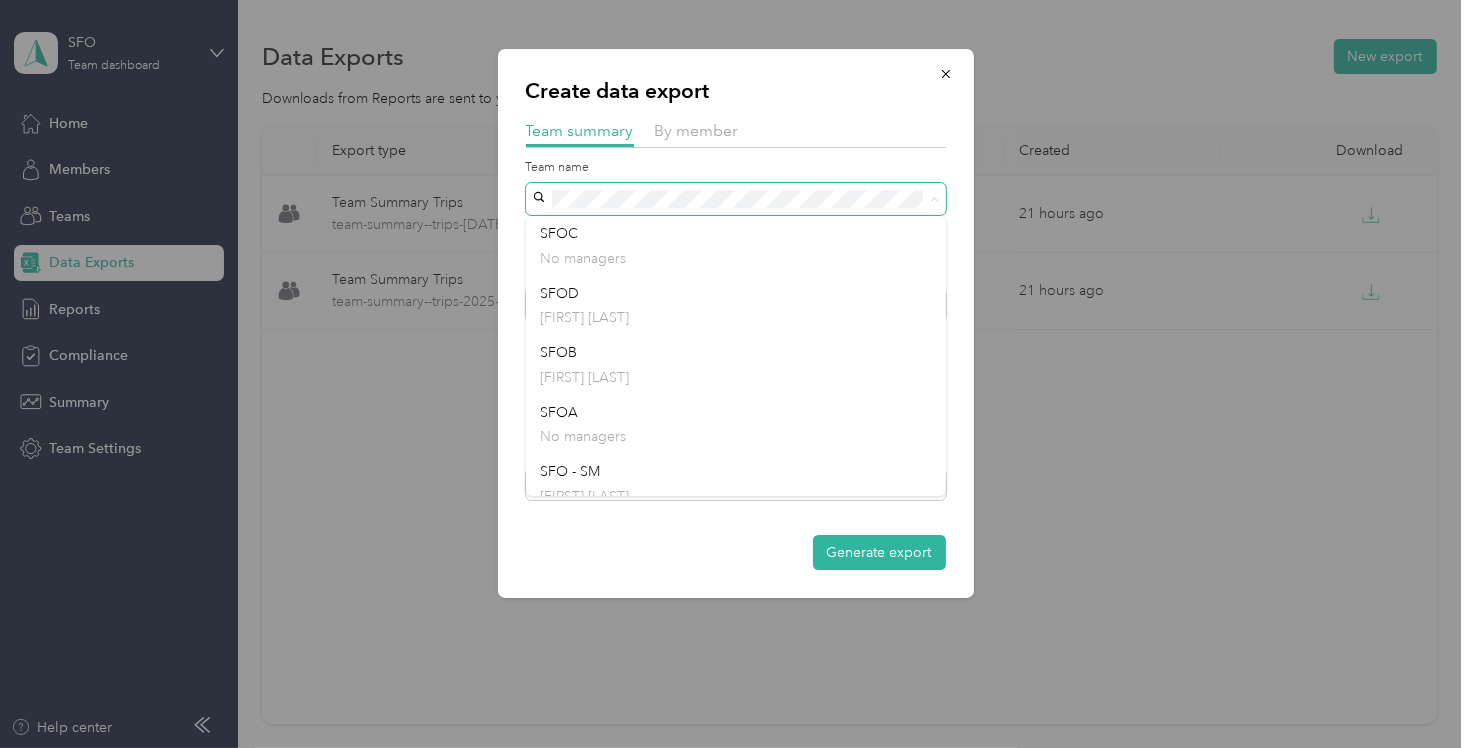 click 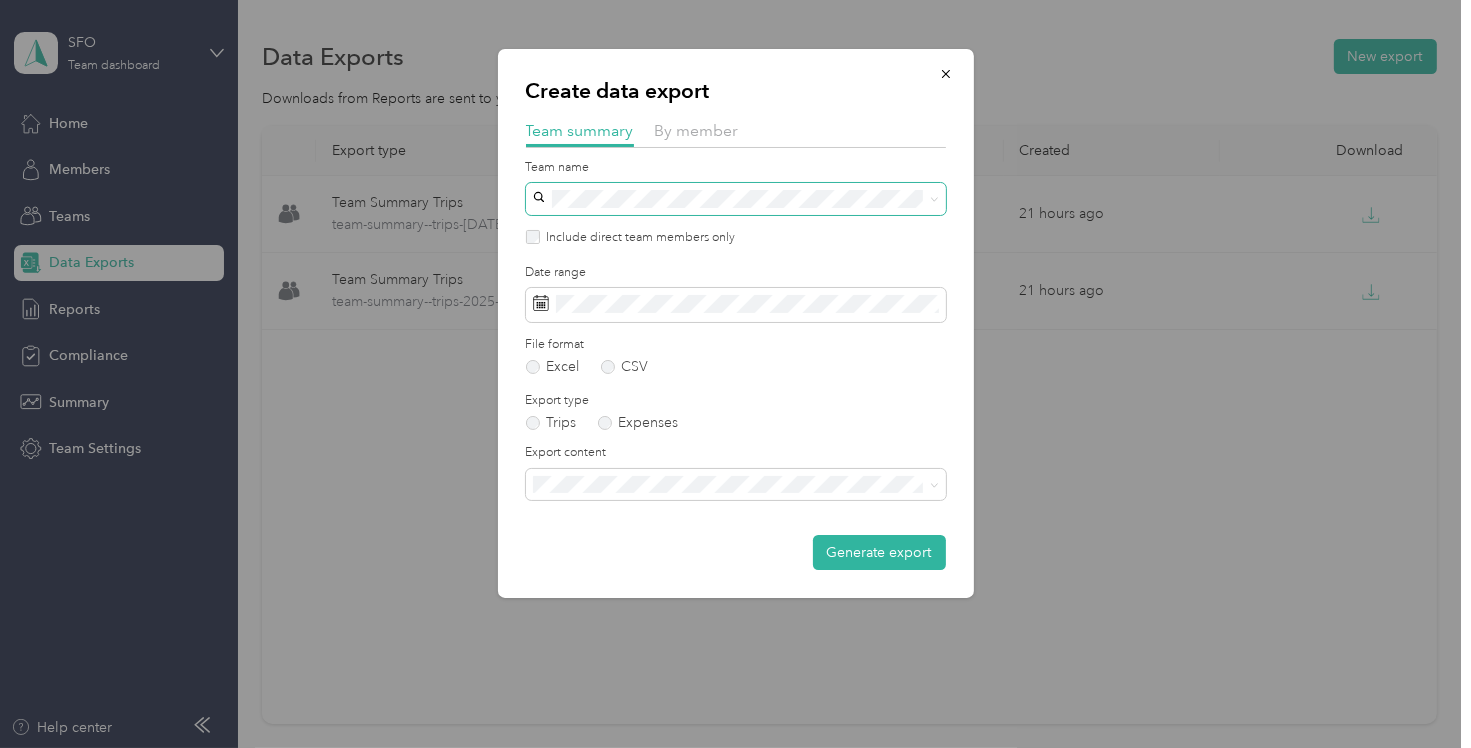 click on "Create data export Team summary By member Team name   Include direct team members only Date range   File format   Excel CSV Export type   Trips Expenses Export content   Generate export" at bounding box center (736, 323) 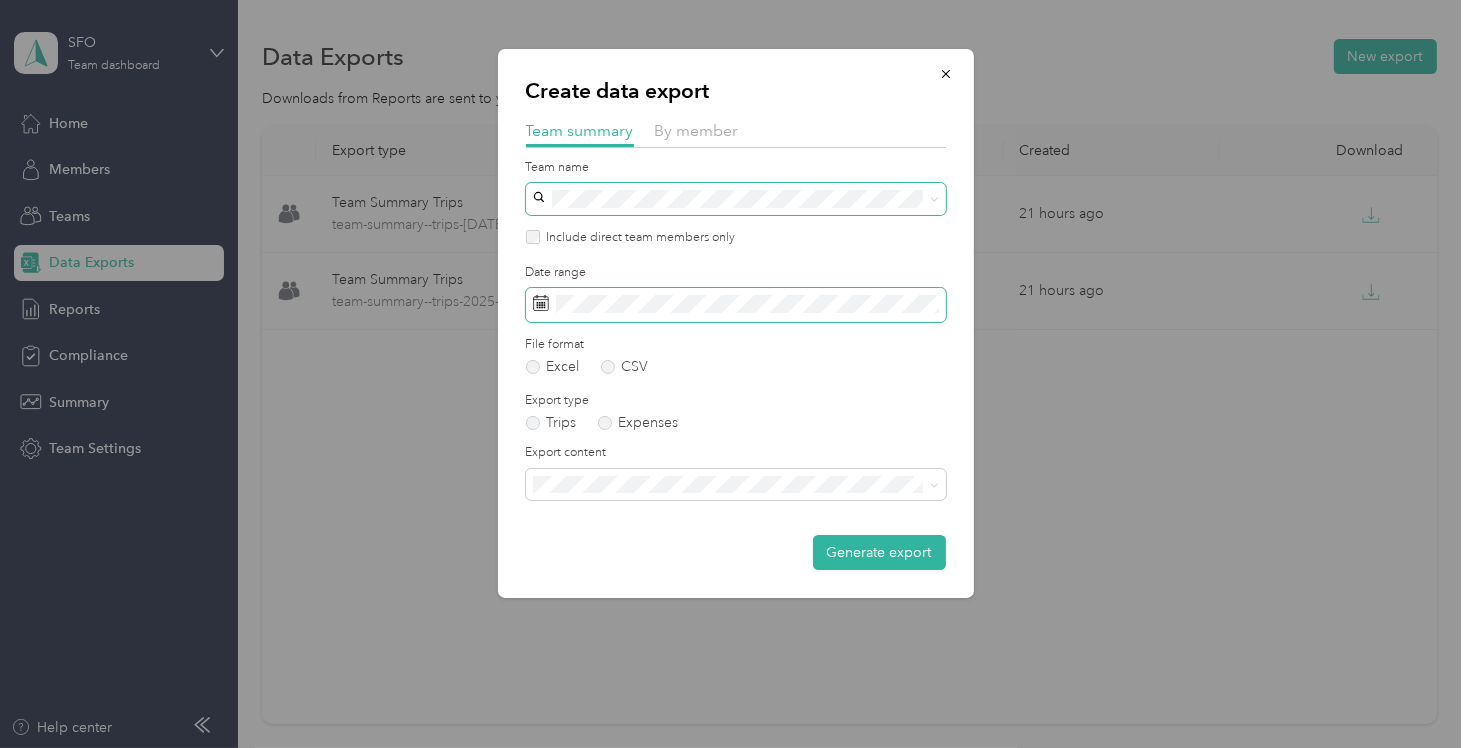 click at bounding box center [736, 305] 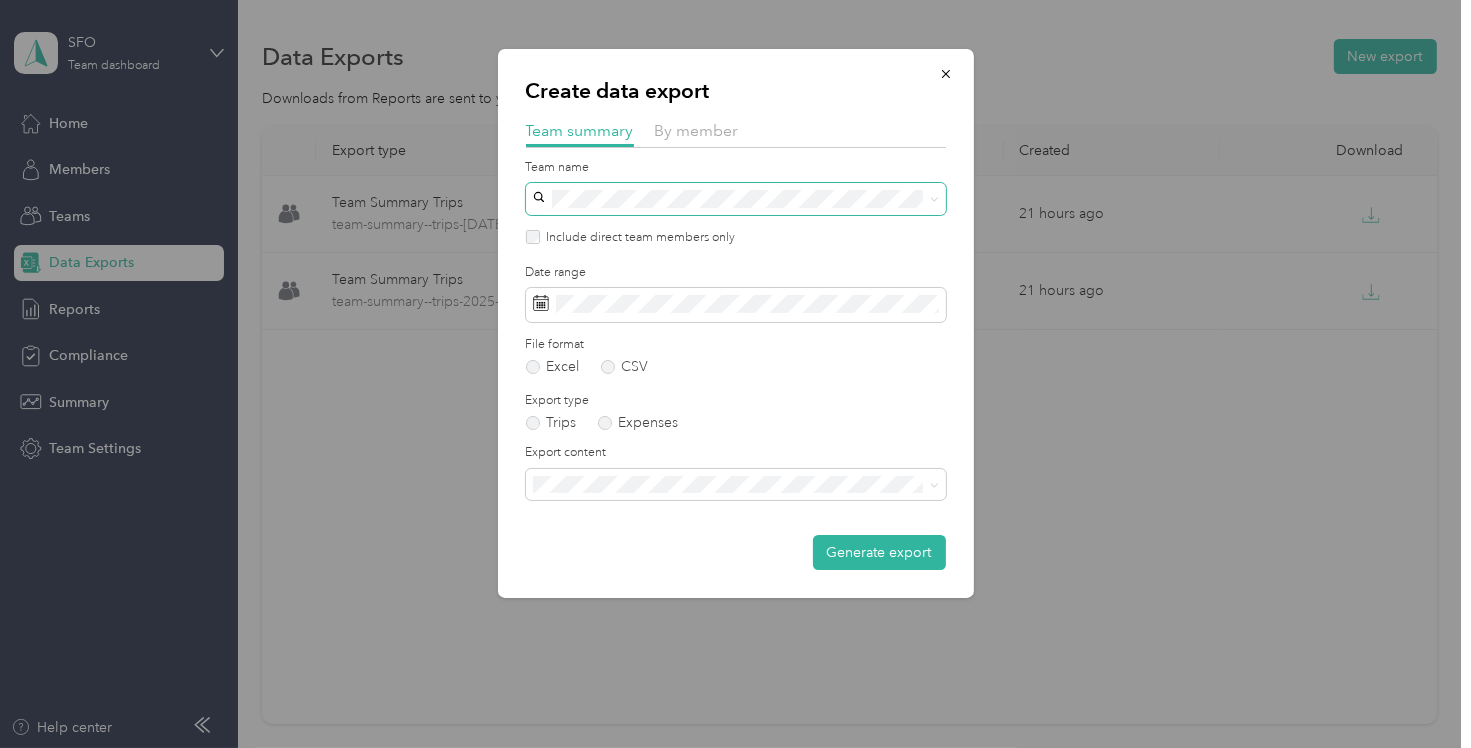 click on "Create data export Team summary By member Team name   Include direct team members only Date range   File format   Excel CSV Export type   Trips Expenses Export content   Generate export" at bounding box center (974, 326) 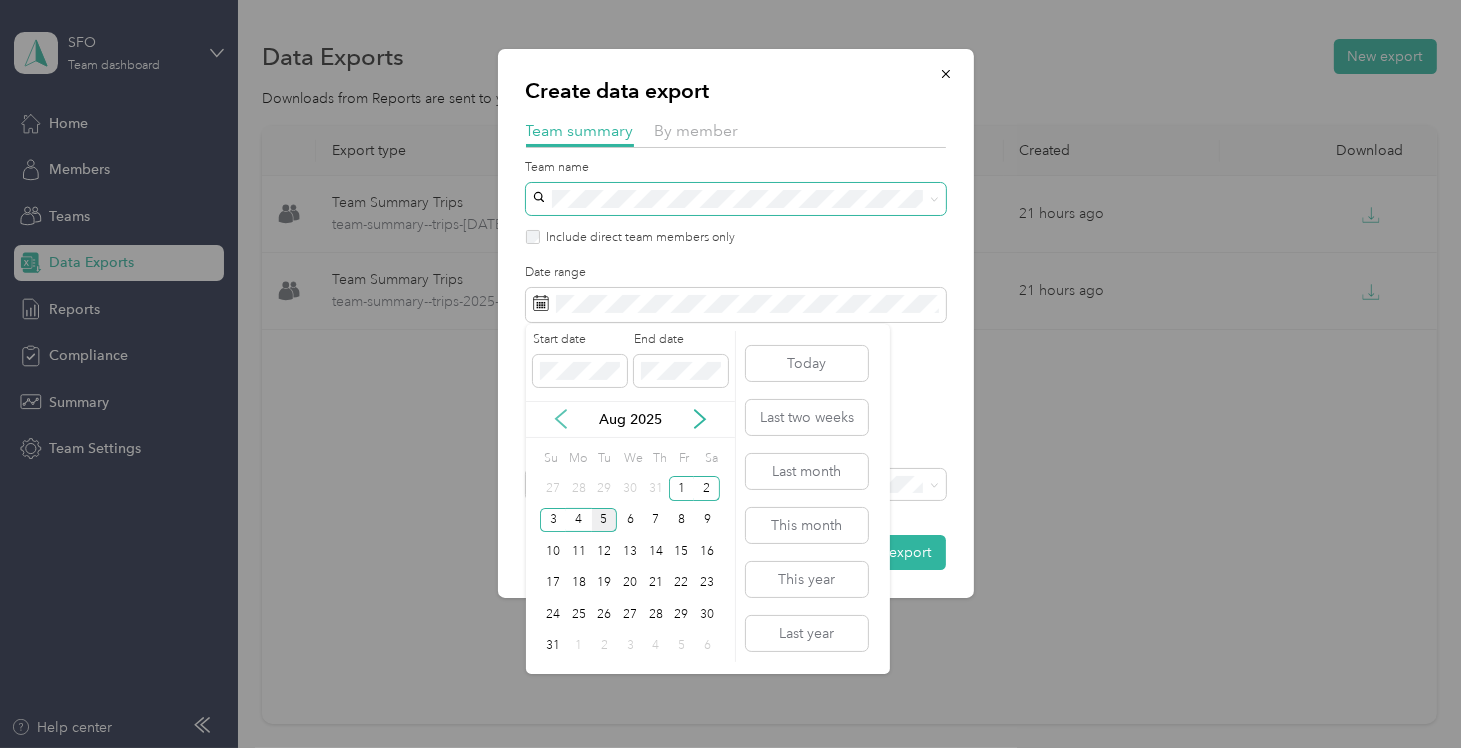 click 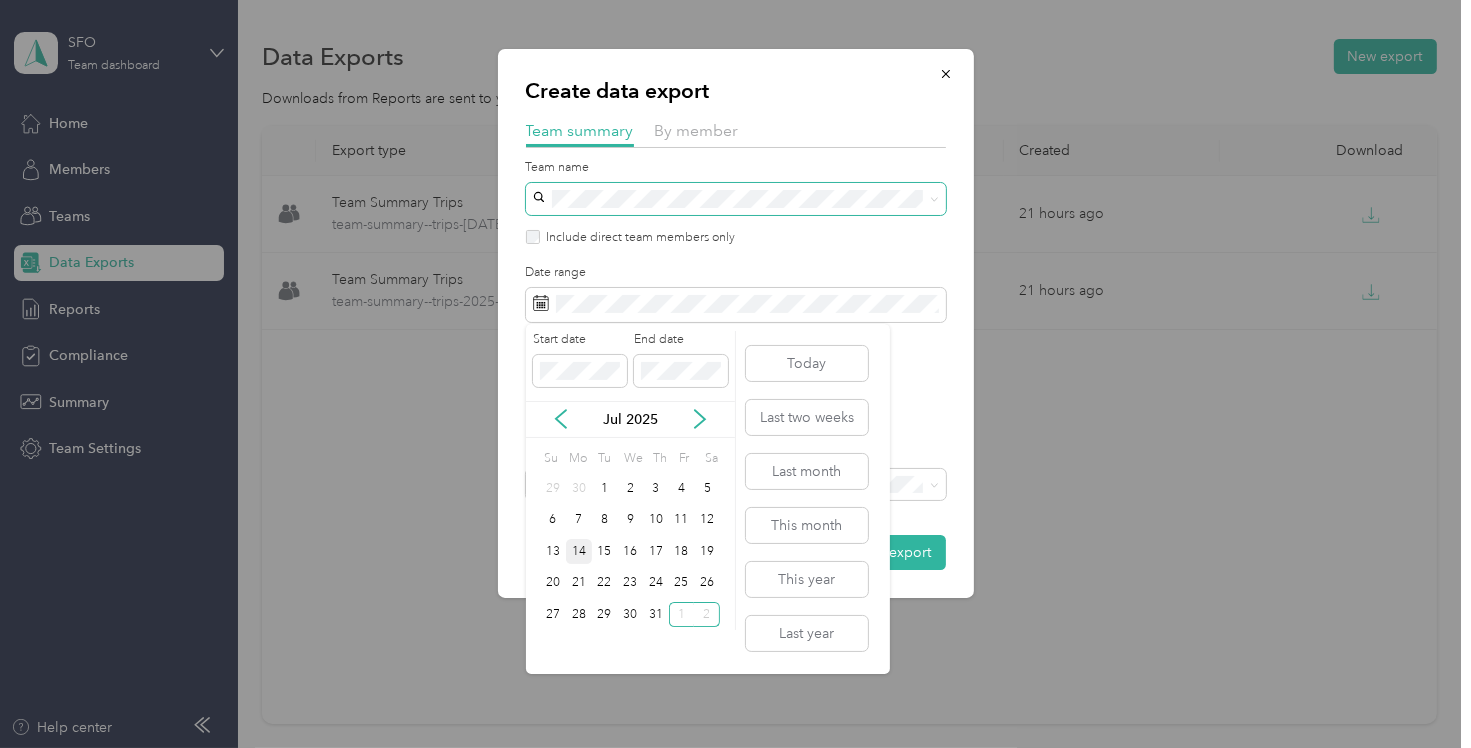 click on "14" at bounding box center [579, 551] 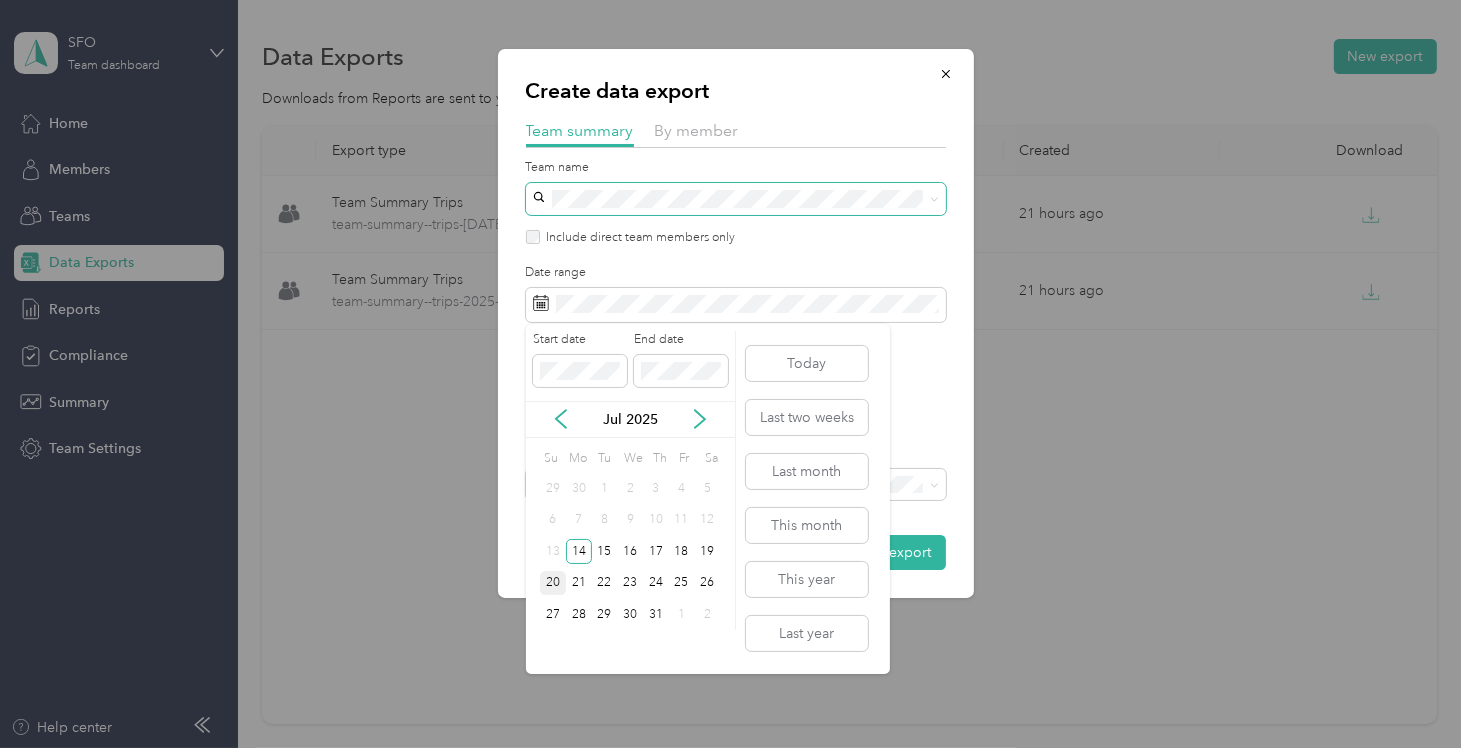 click on "20" at bounding box center [553, 583] 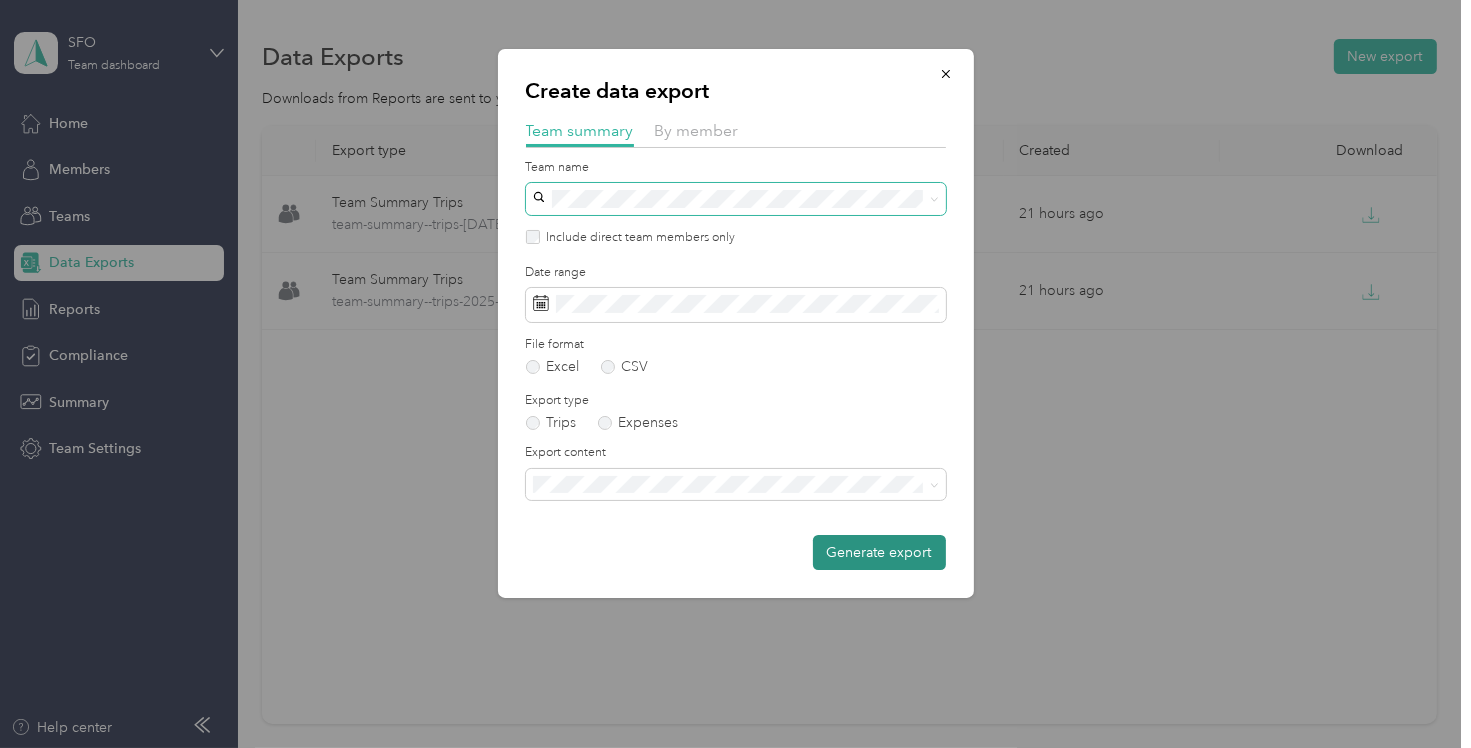 click on "Generate export" at bounding box center [879, 552] 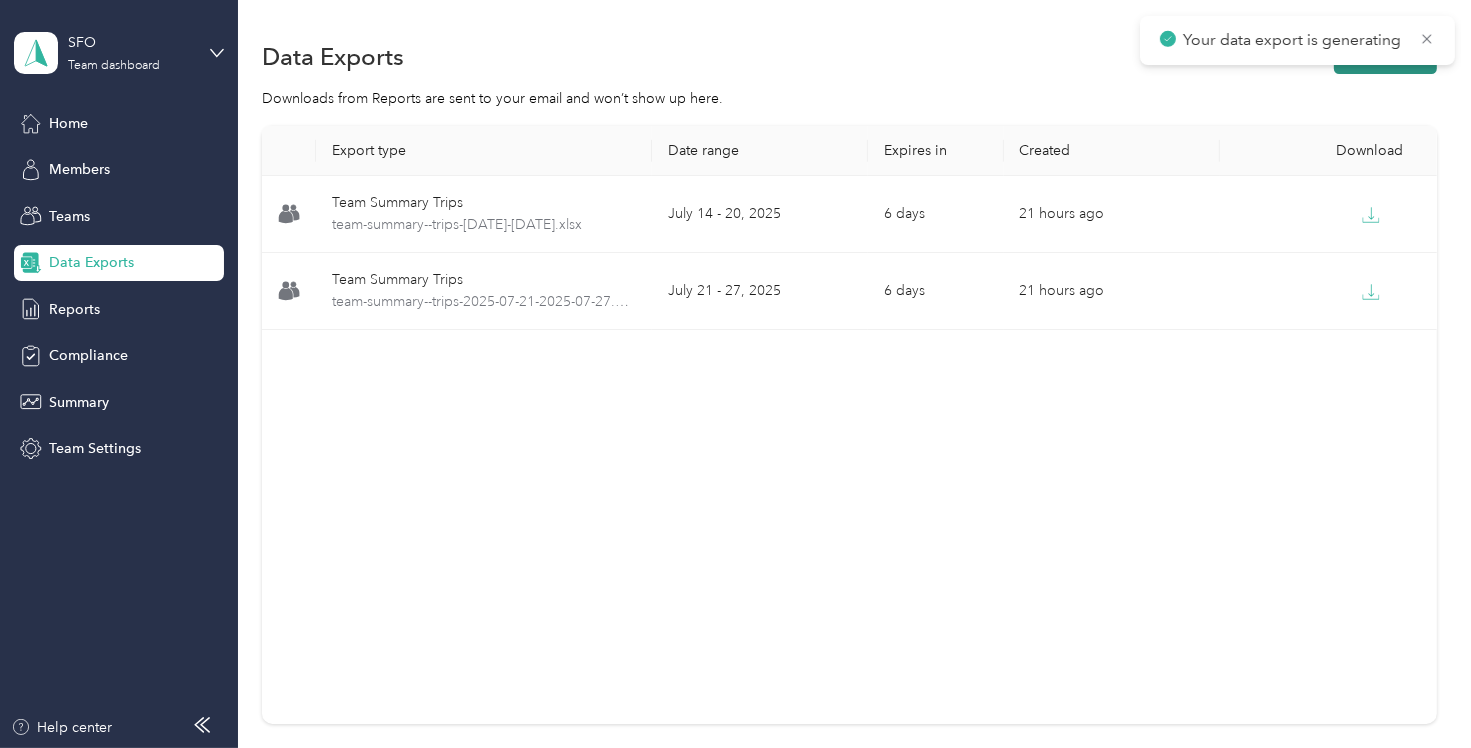 click on "New export" at bounding box center (1385, 56) 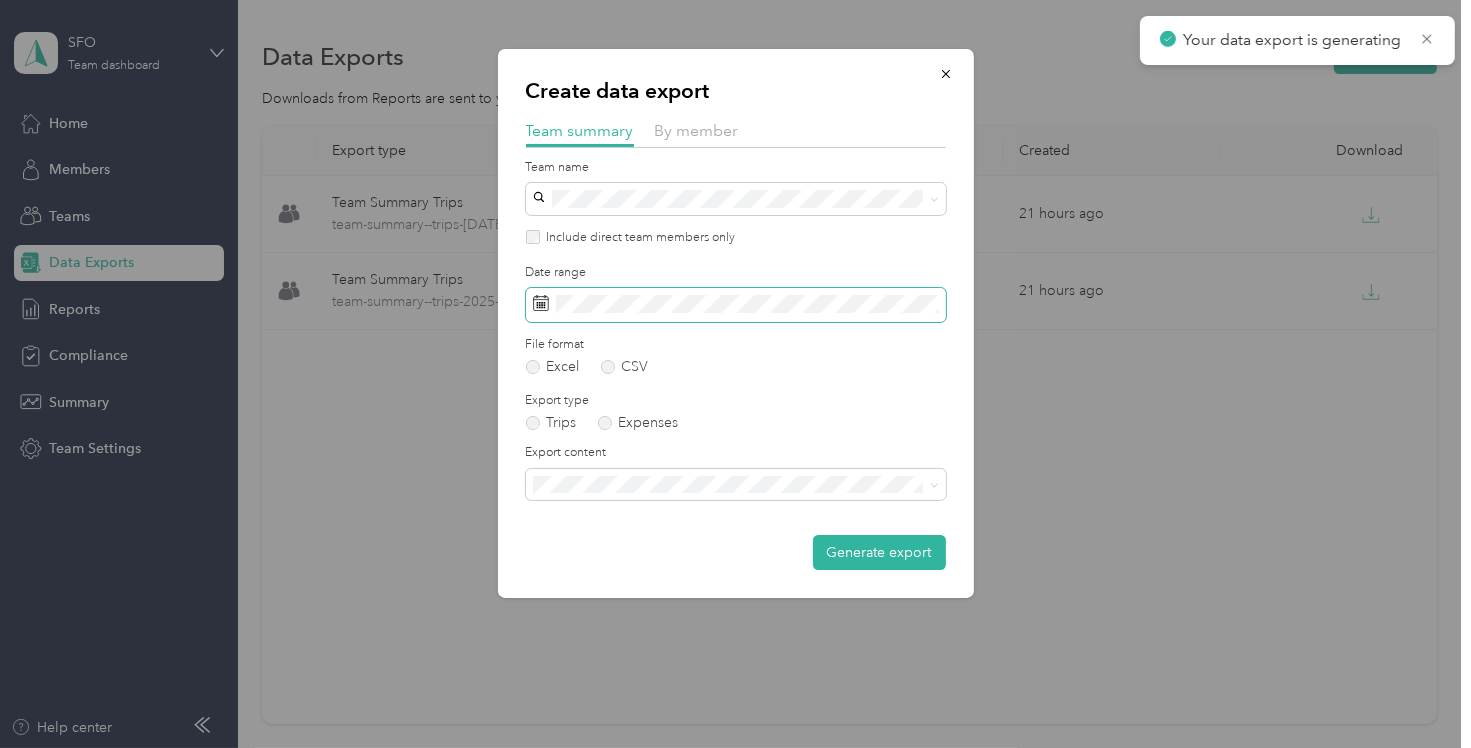 click at bounding box center (736, 305) 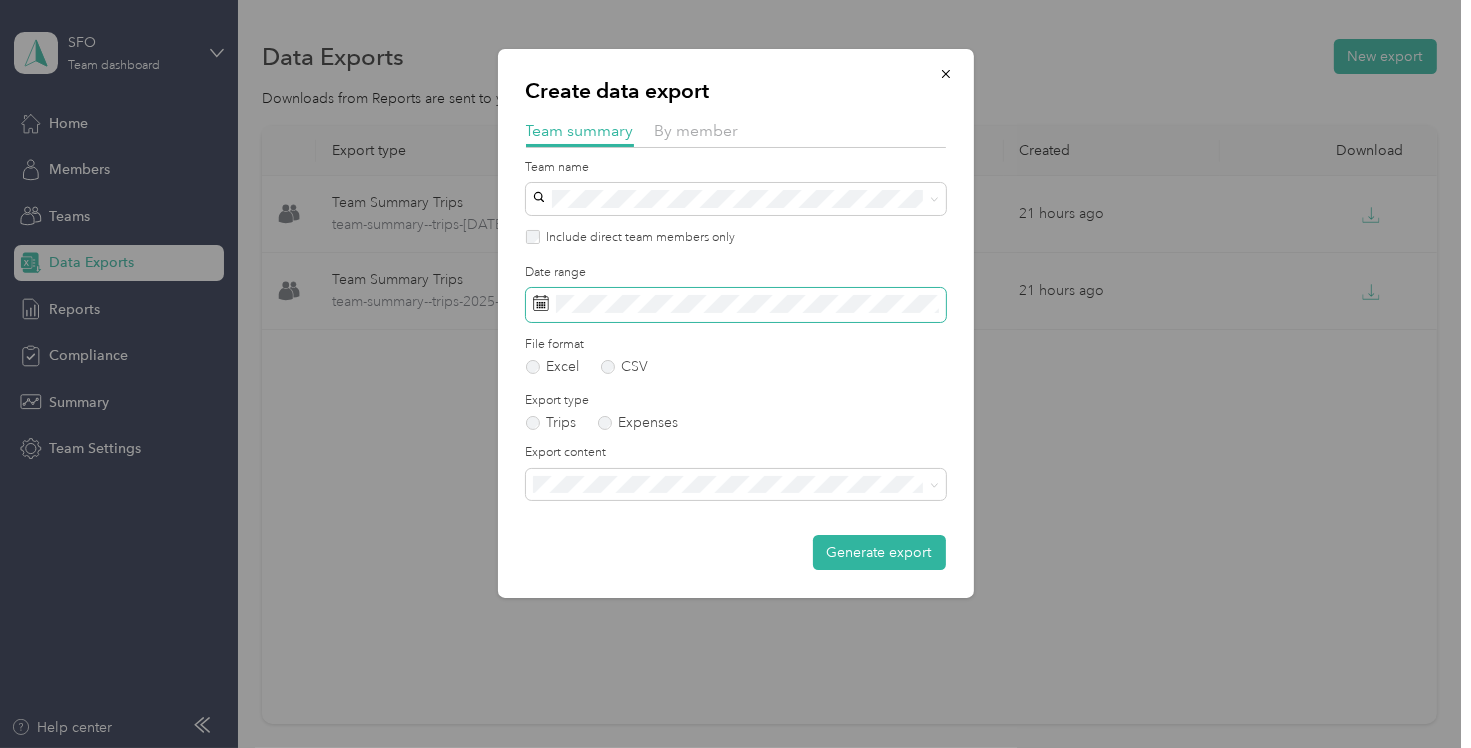 click 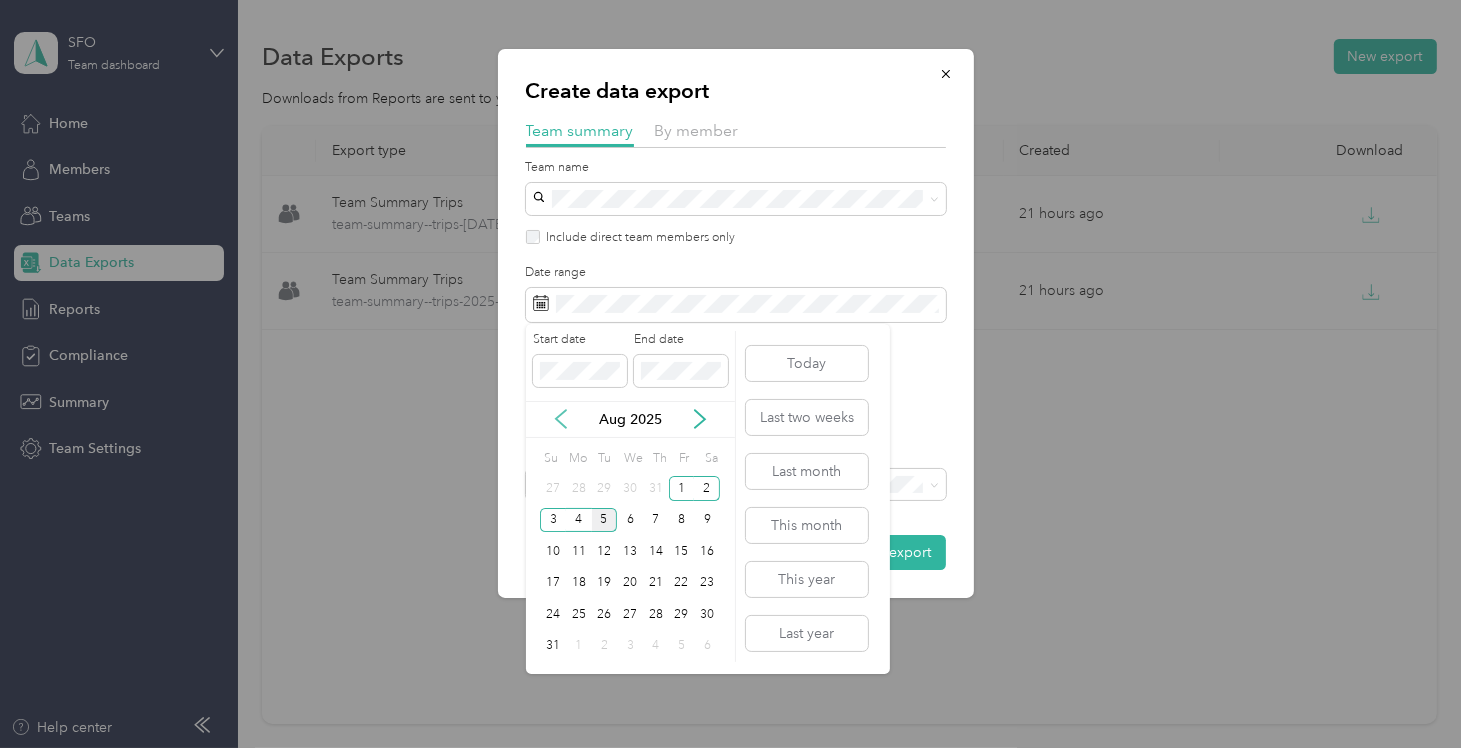 click 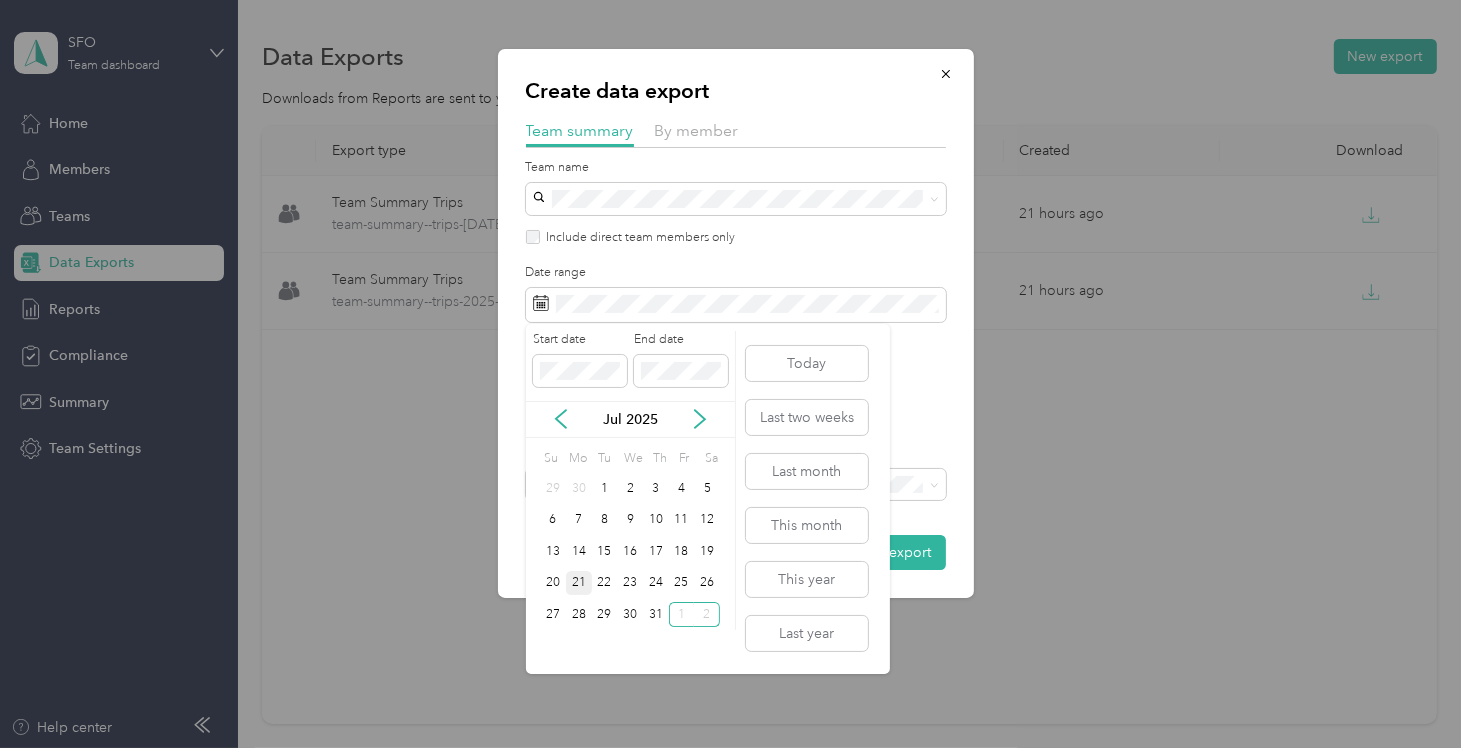 click on "21" at bounding box center (579, 583) 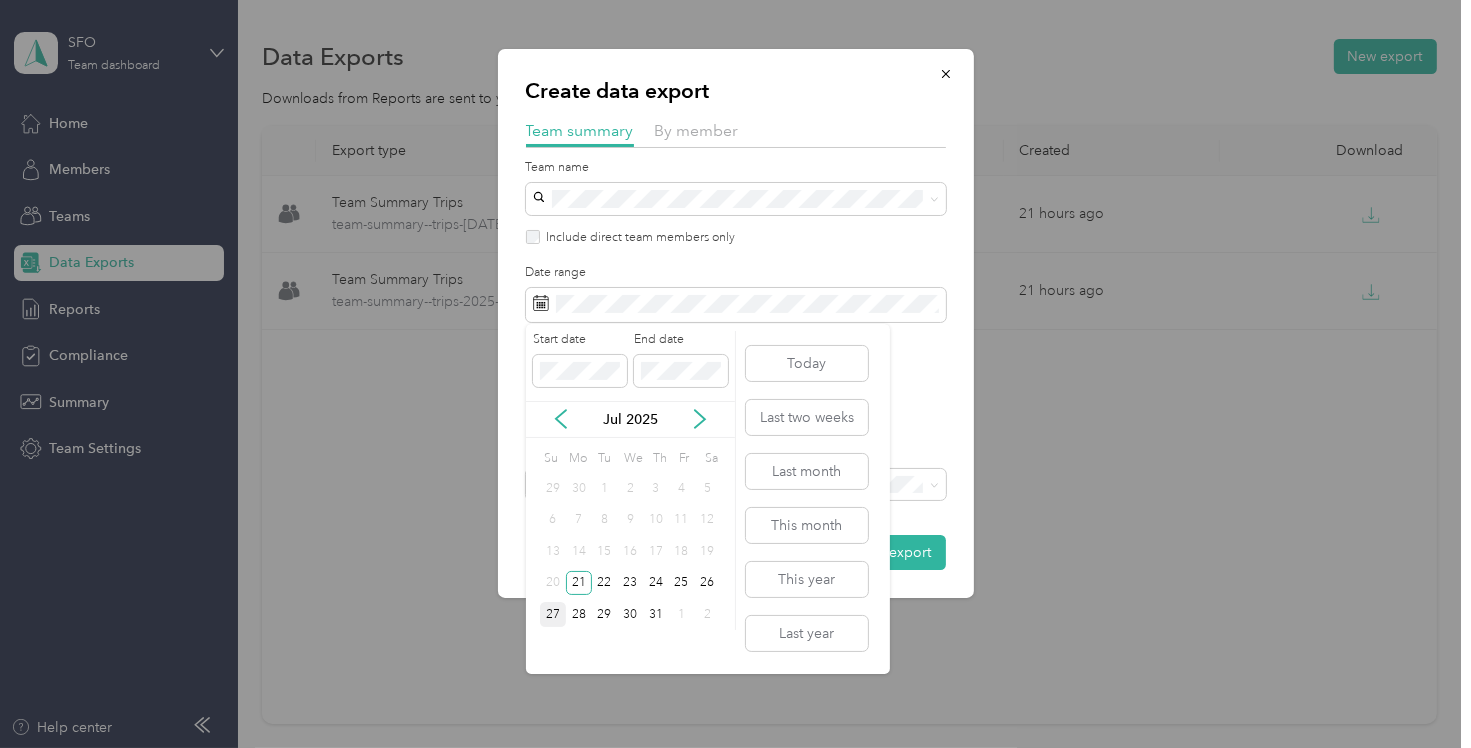 click on "27" at bounding box center (553, 614) 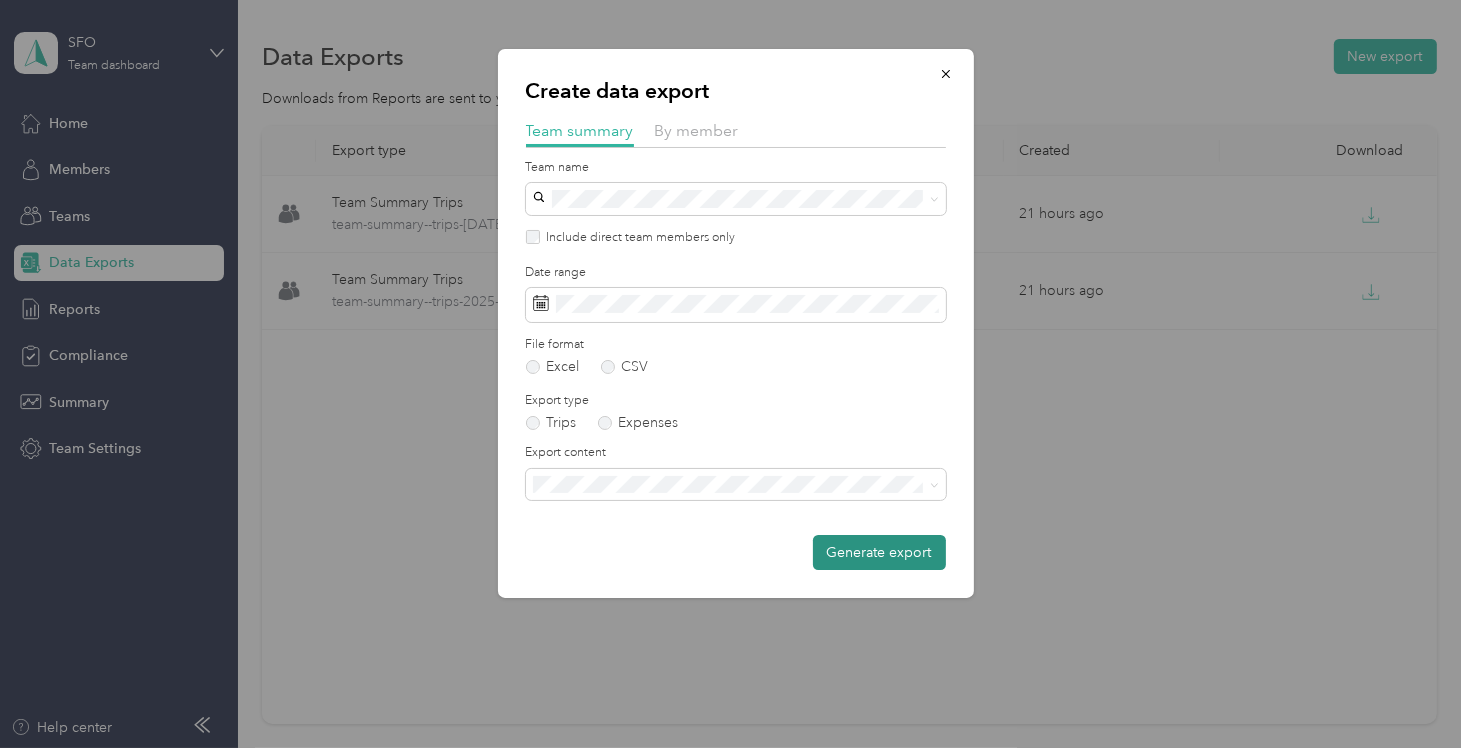 click on "Generate export" at bounding box center (879, 552) 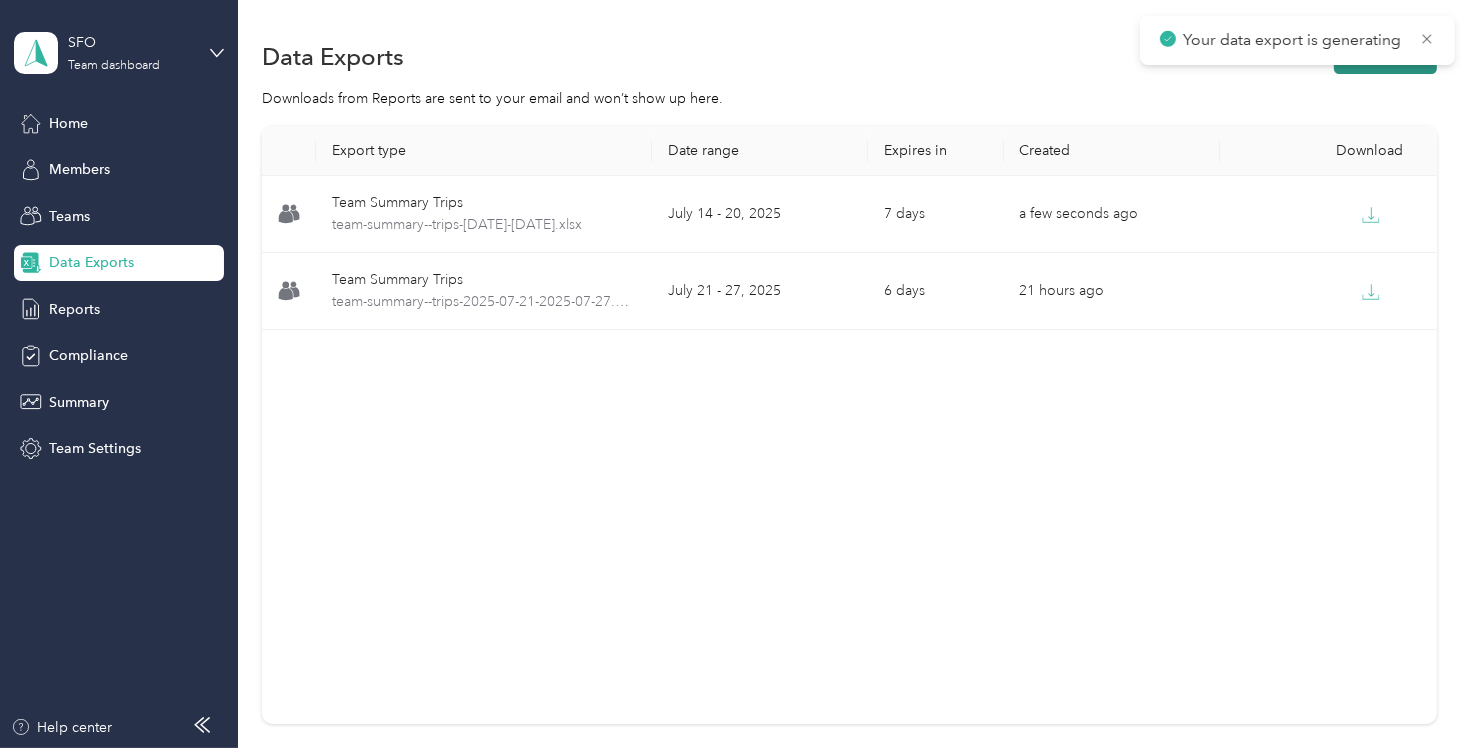click on "New export" at bounding box center (1385, 56) 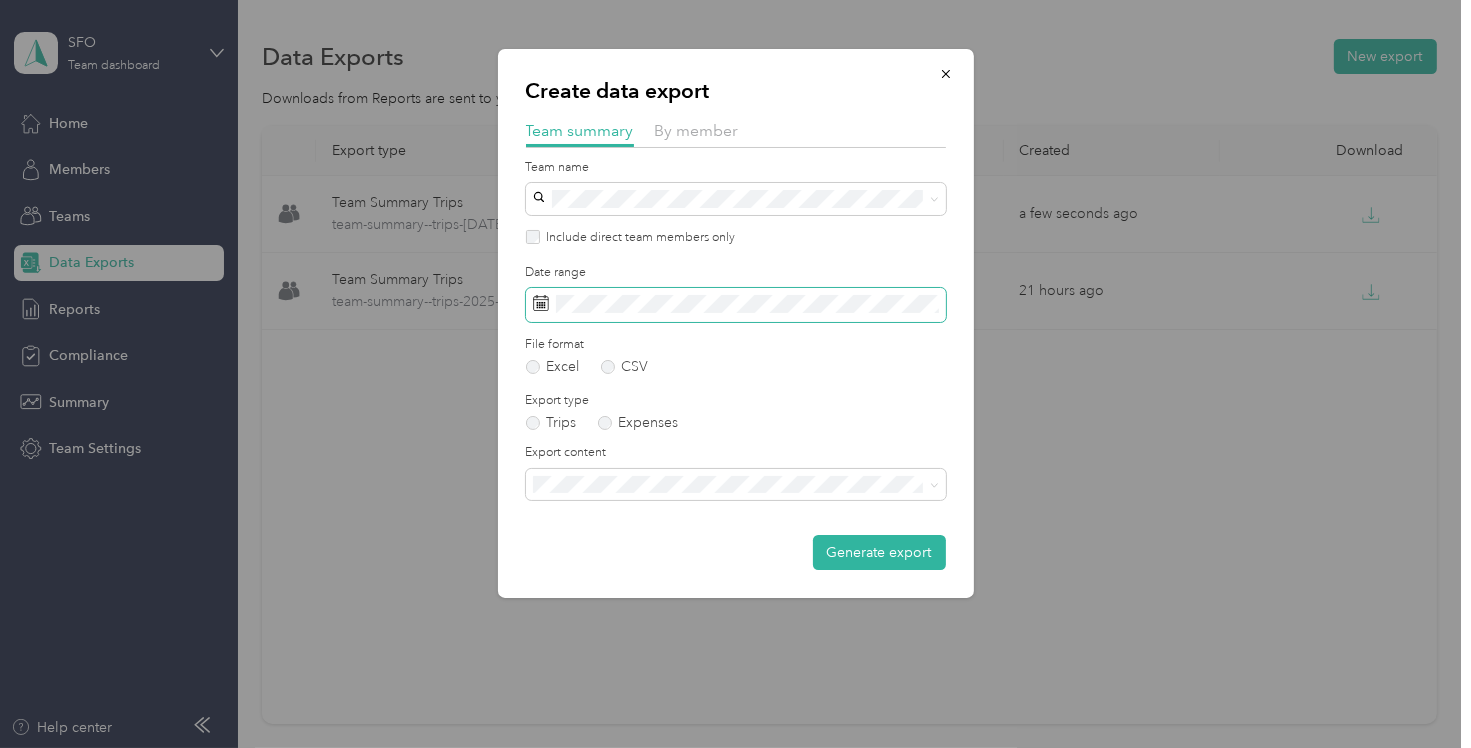 click 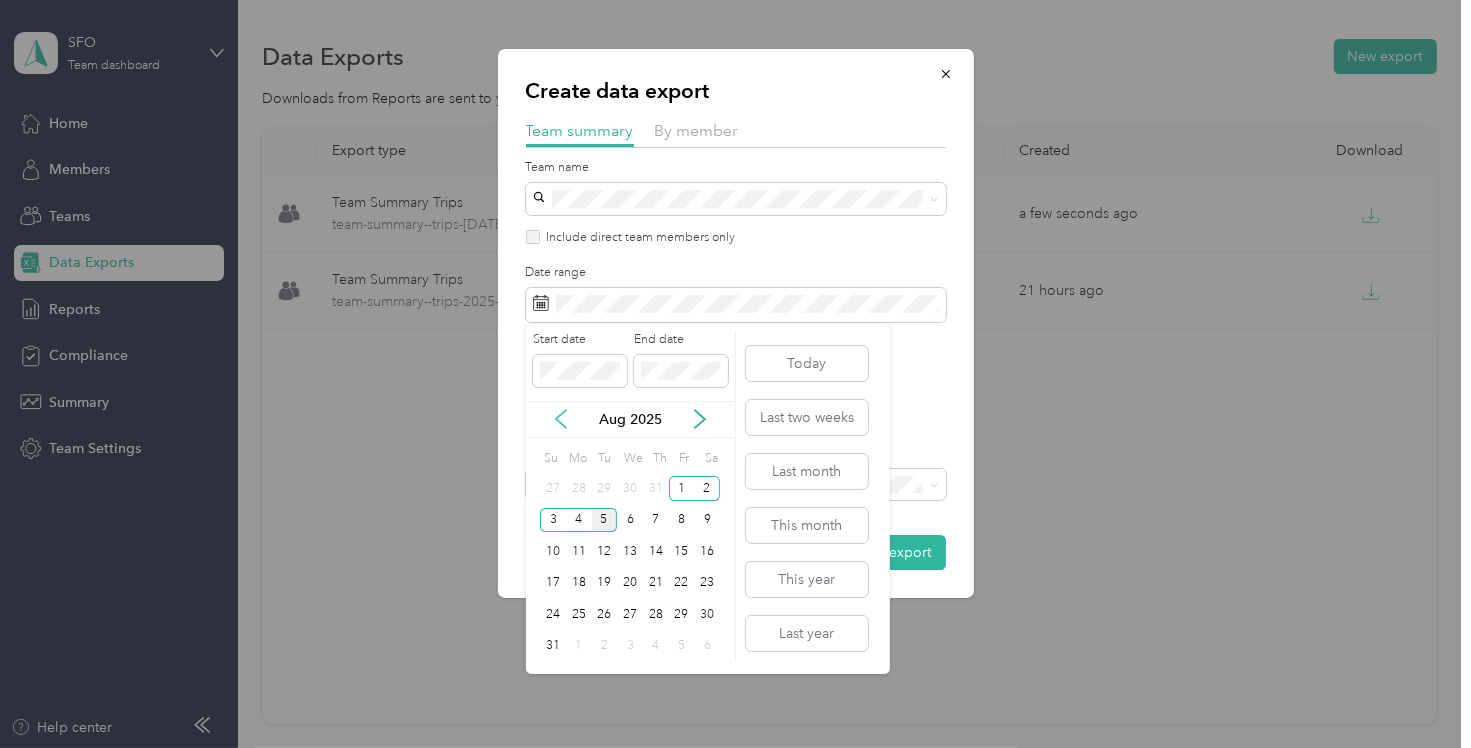 click 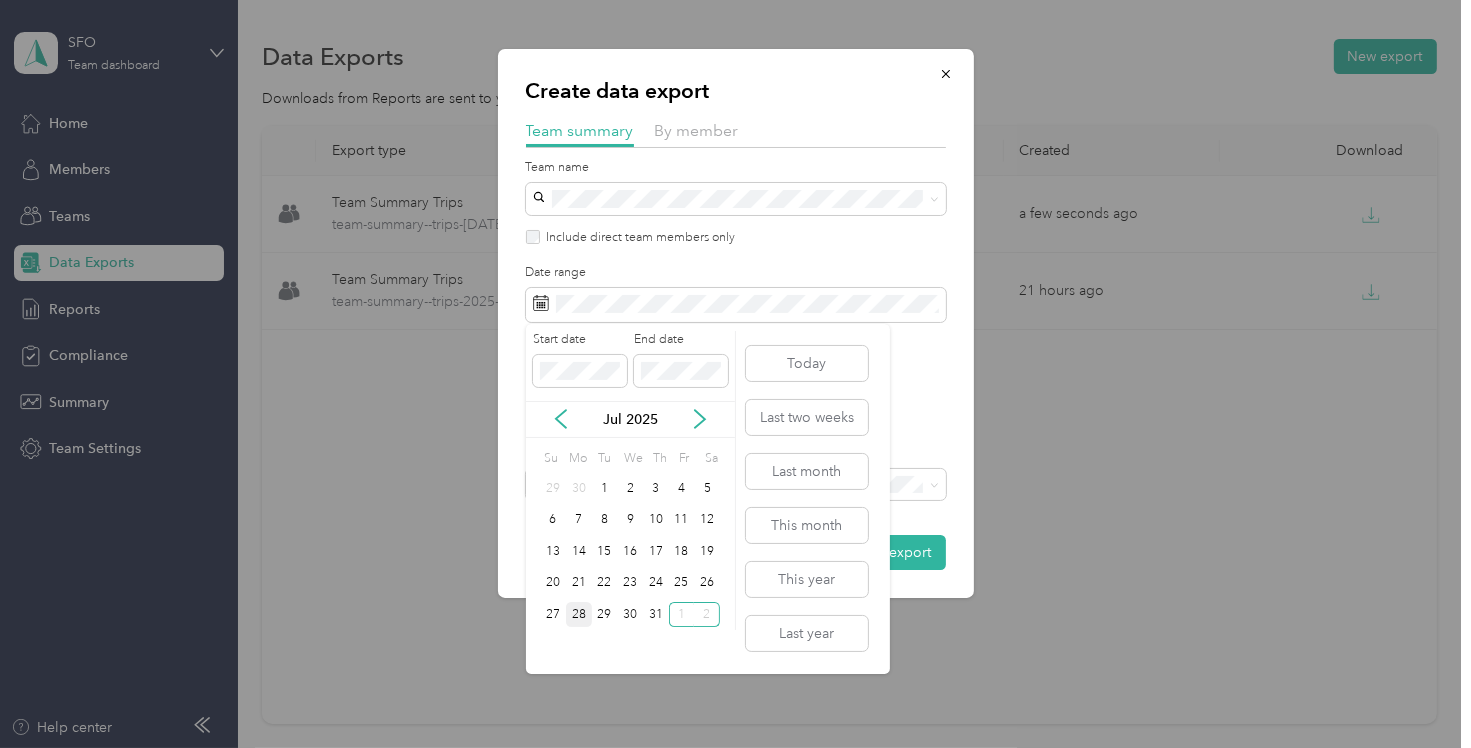 click on "28" at bounding box center [579, 614] 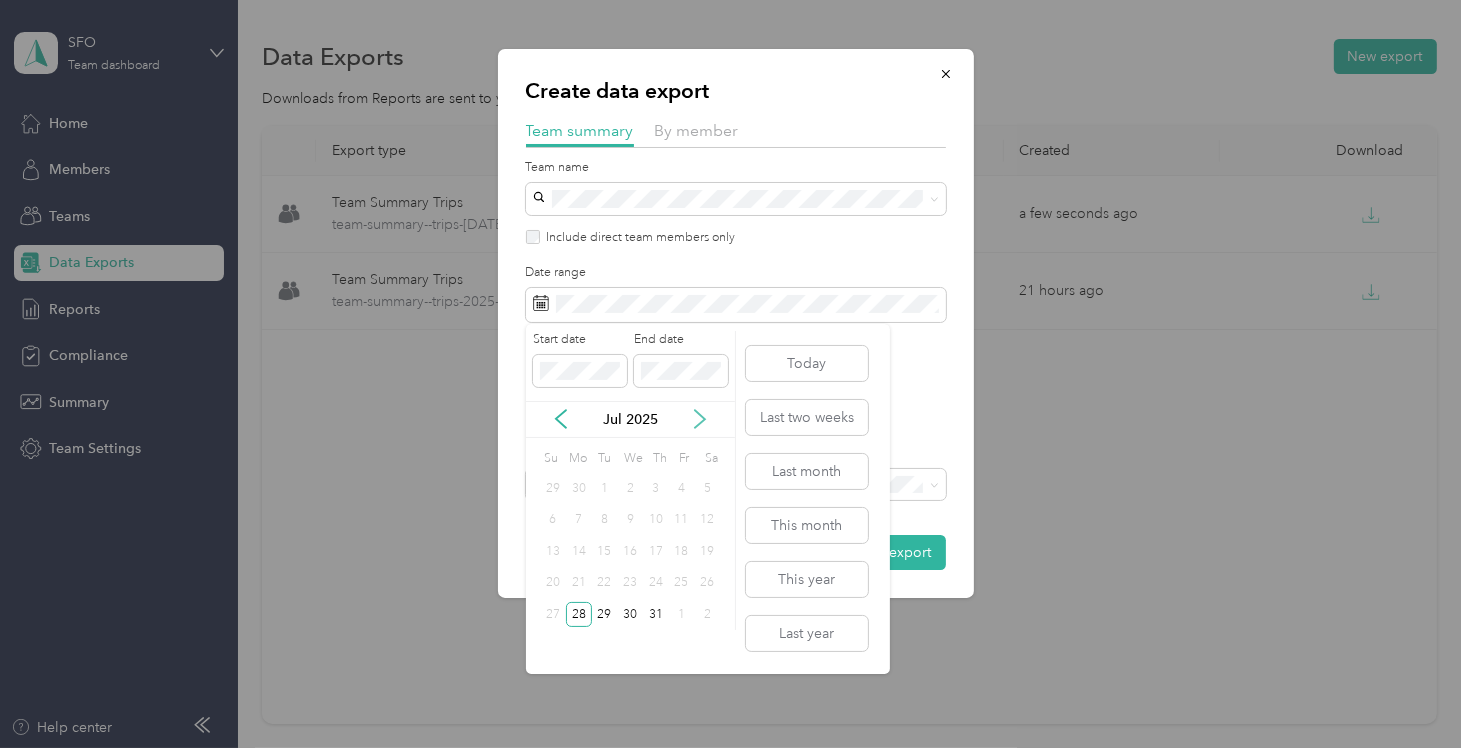 click 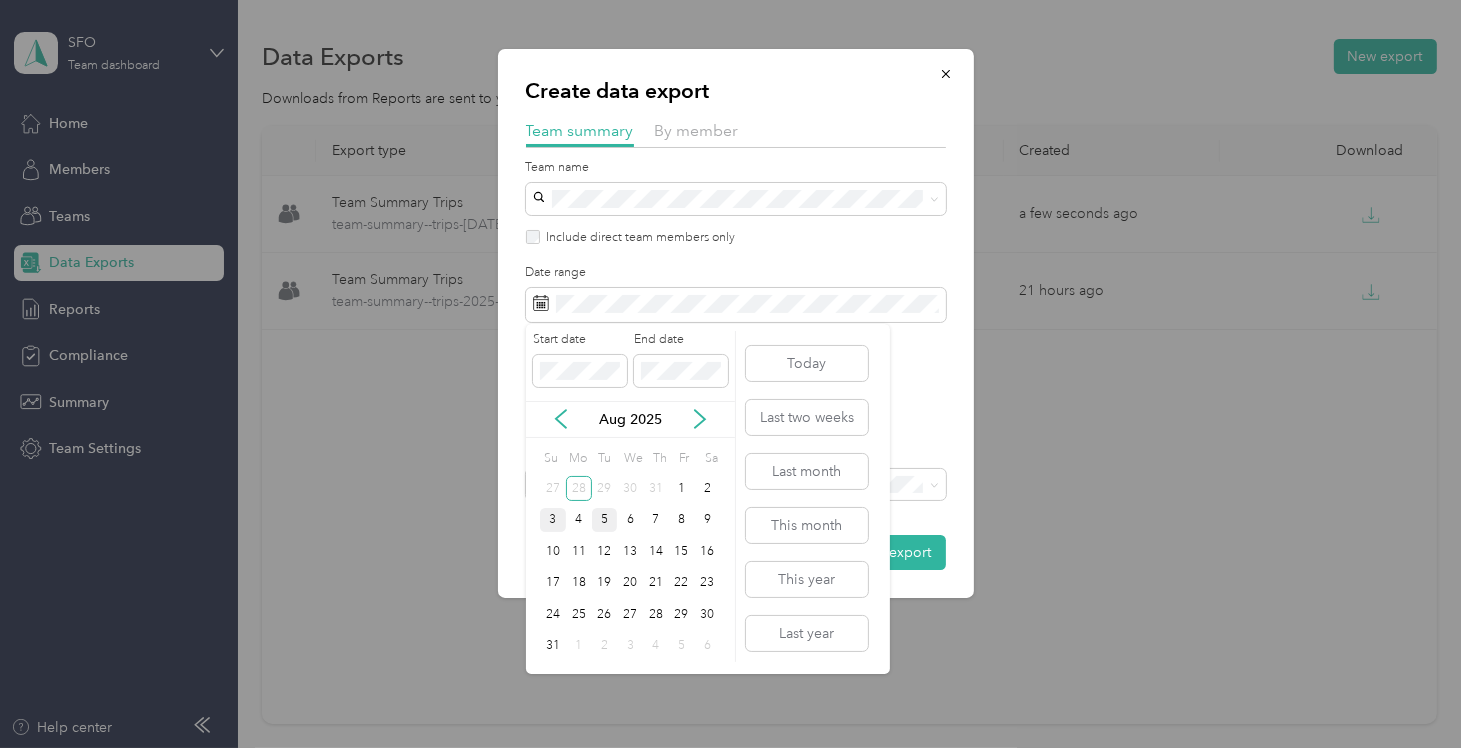 click on "3" at bounding box center (553, 520) 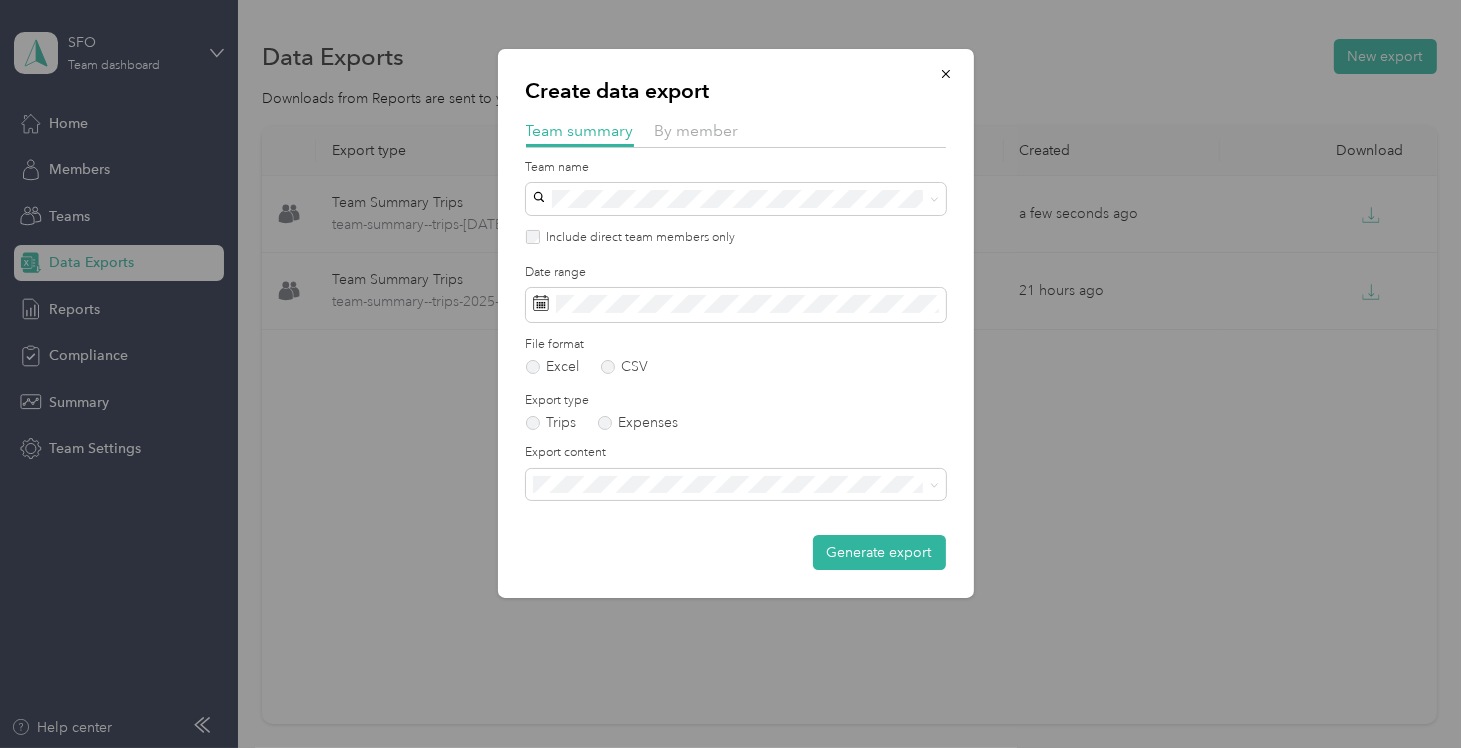 click on "Generate export" at bounding box center (879, 552) 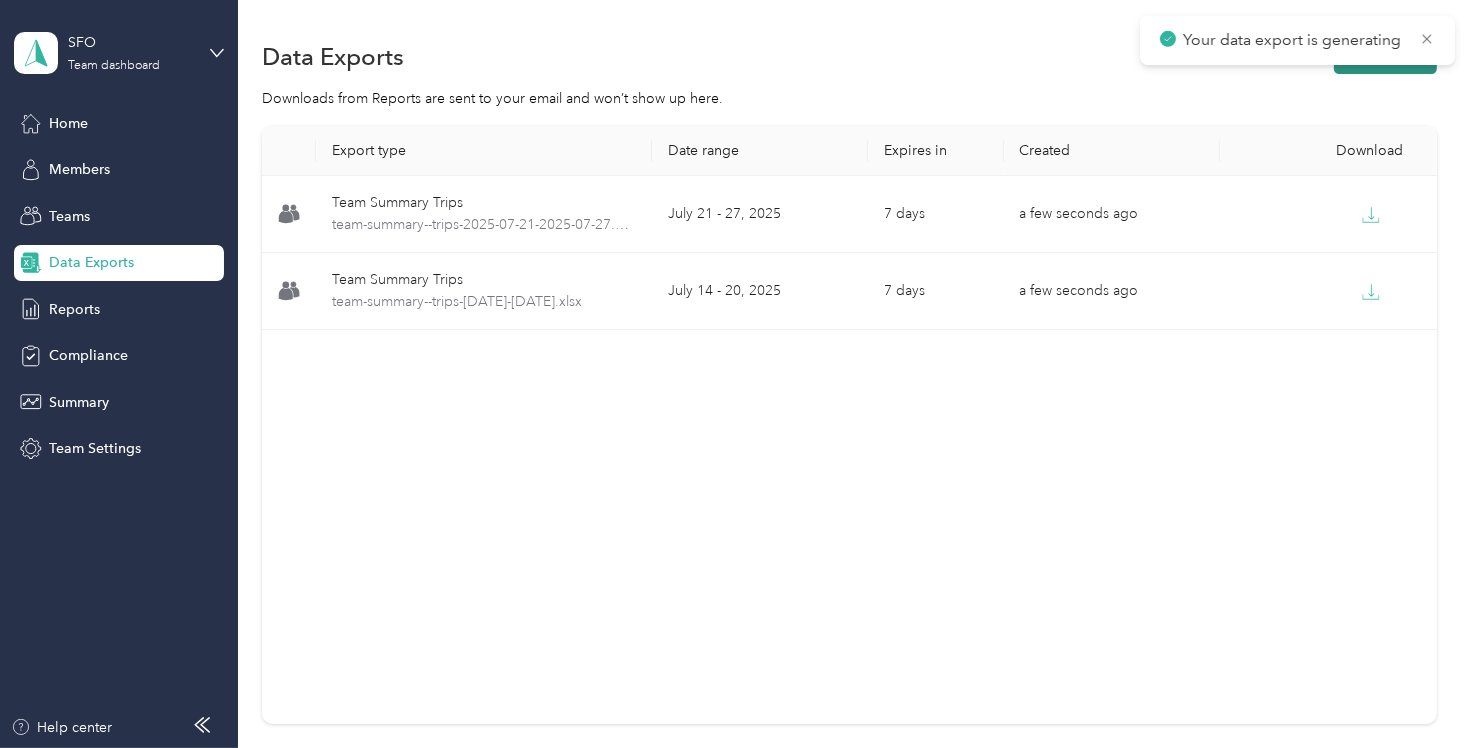 click on "New export" at bounding box center (1385, 56) 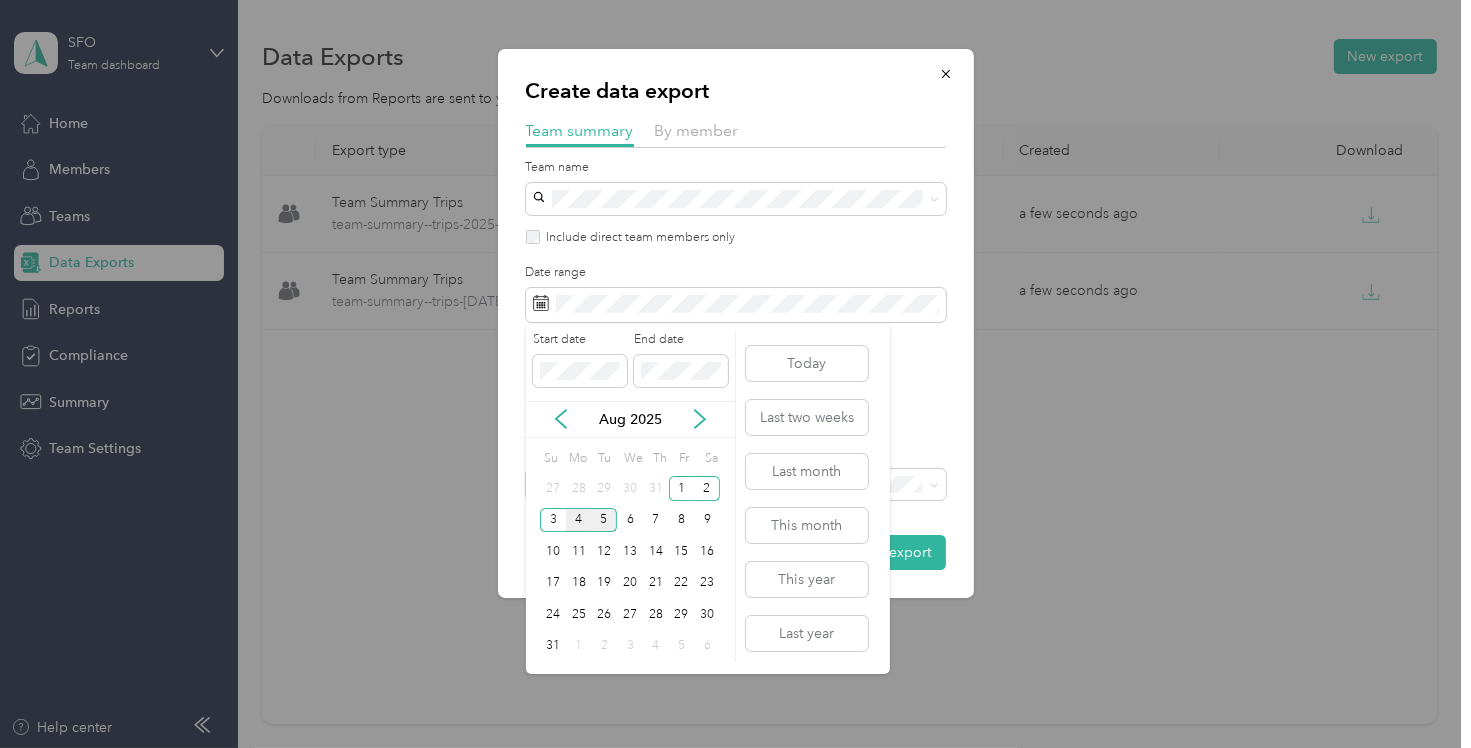 click on "4" at bounding box center (579, 520) 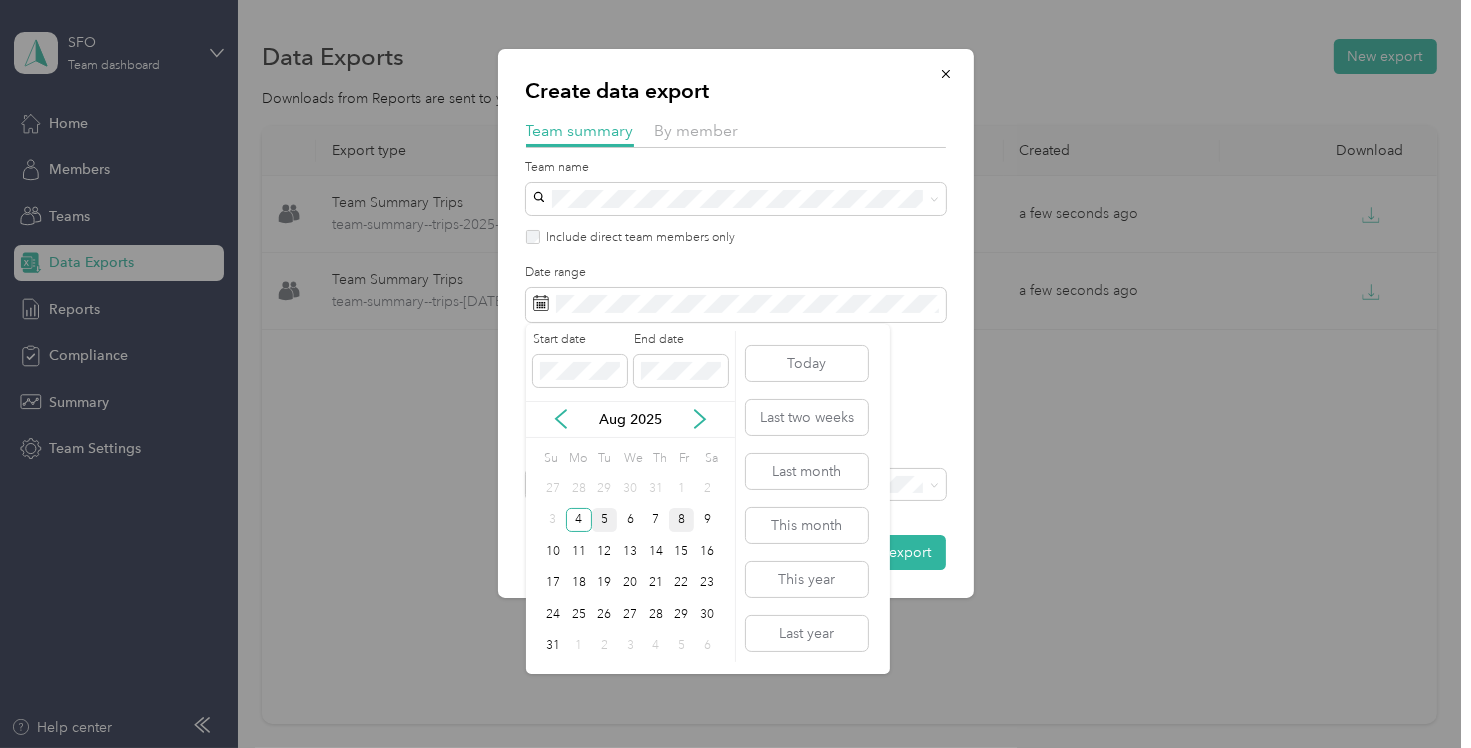click on "8" at bounding box center (682, 520) 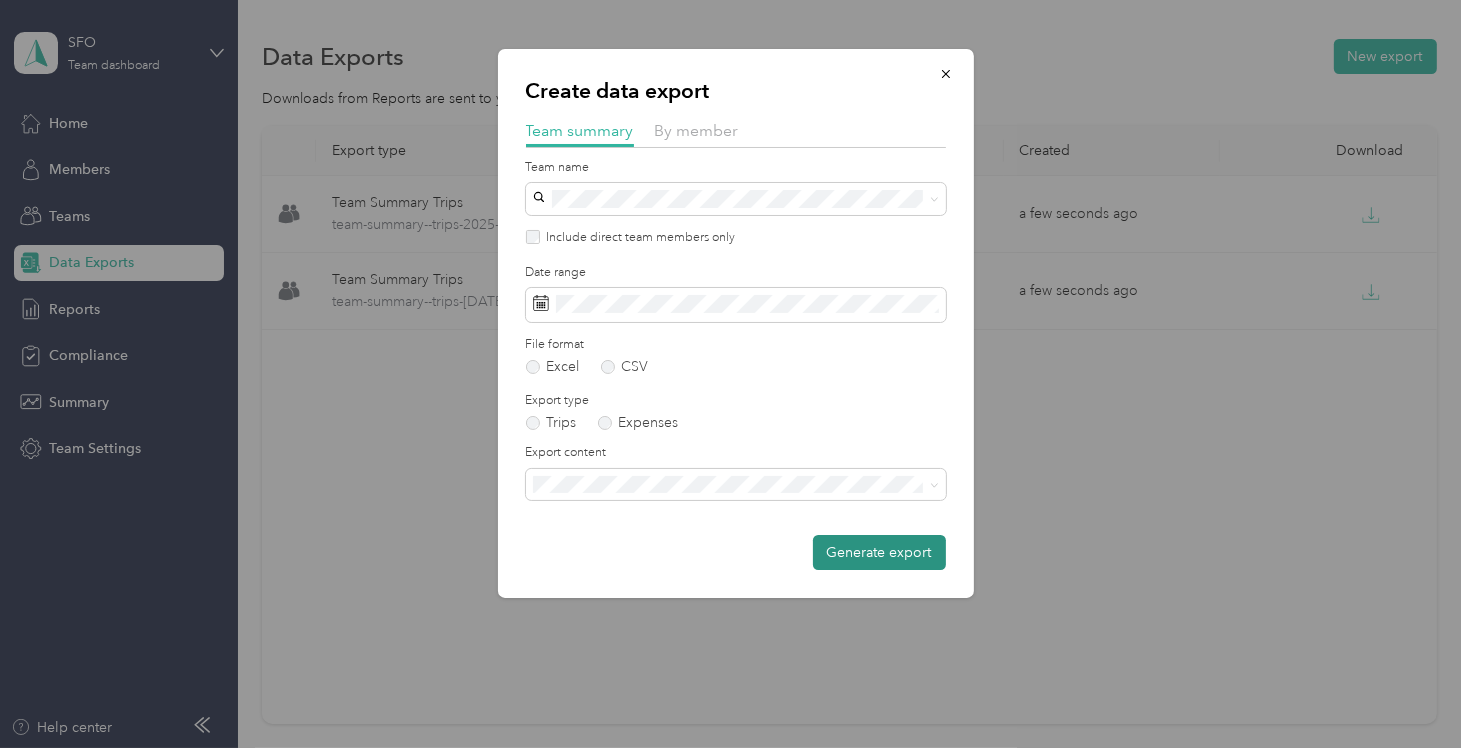 click on "Generate export" at bounding box center [879, 552] 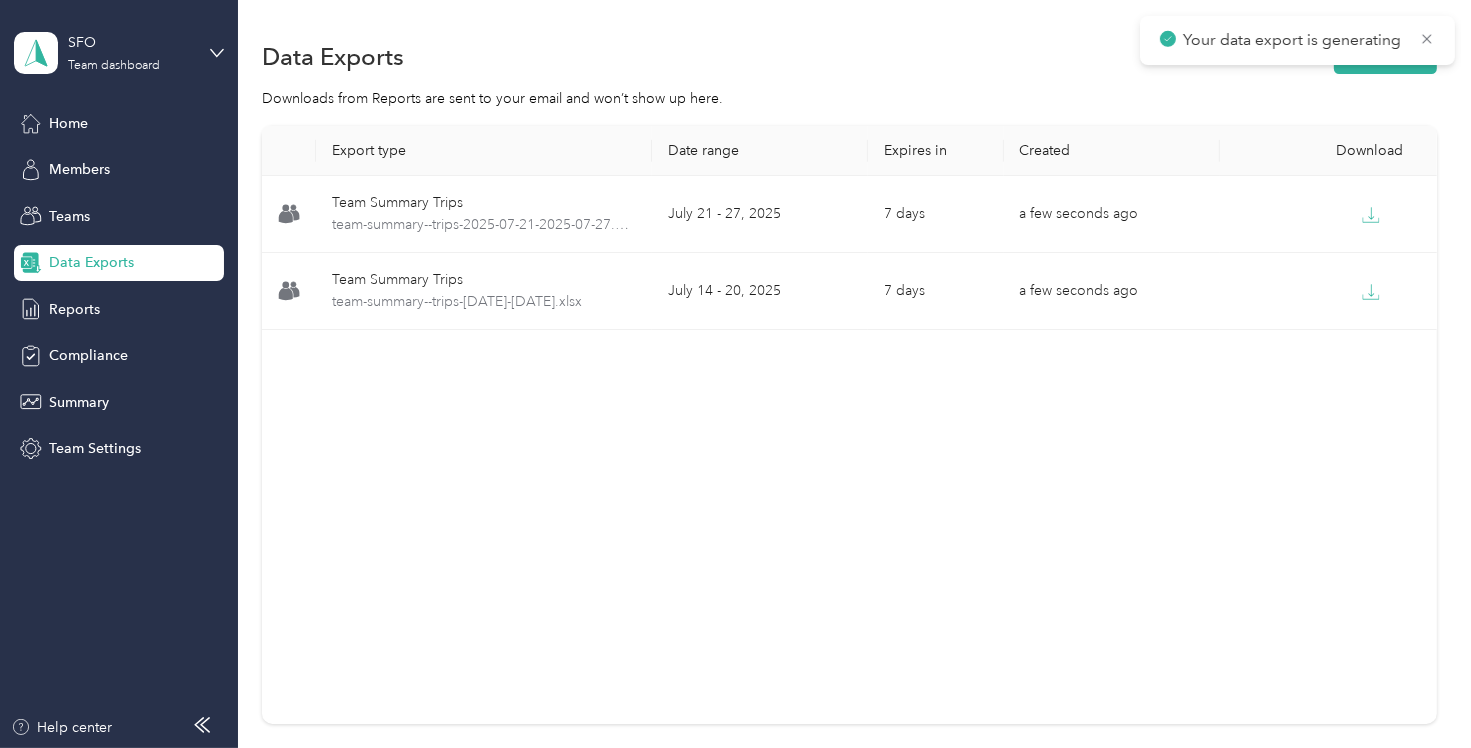 click on "Export type Date range Expires in Created Download             Team Summary Trips team-summary--trips-[DATE]-[DATE].xlsx [MONTH] [NUMBER] - [NUMBER], [YEAR] [NUMBER] days a few seconds ago Team Summary Trips team-summary--trips-[DATE]-[DATE].xlsx [MONTH] [NUMBER] - [NUMBER], [YEAR] [NUMBER] days a few seconds ago" at bounding box center (849, 425) 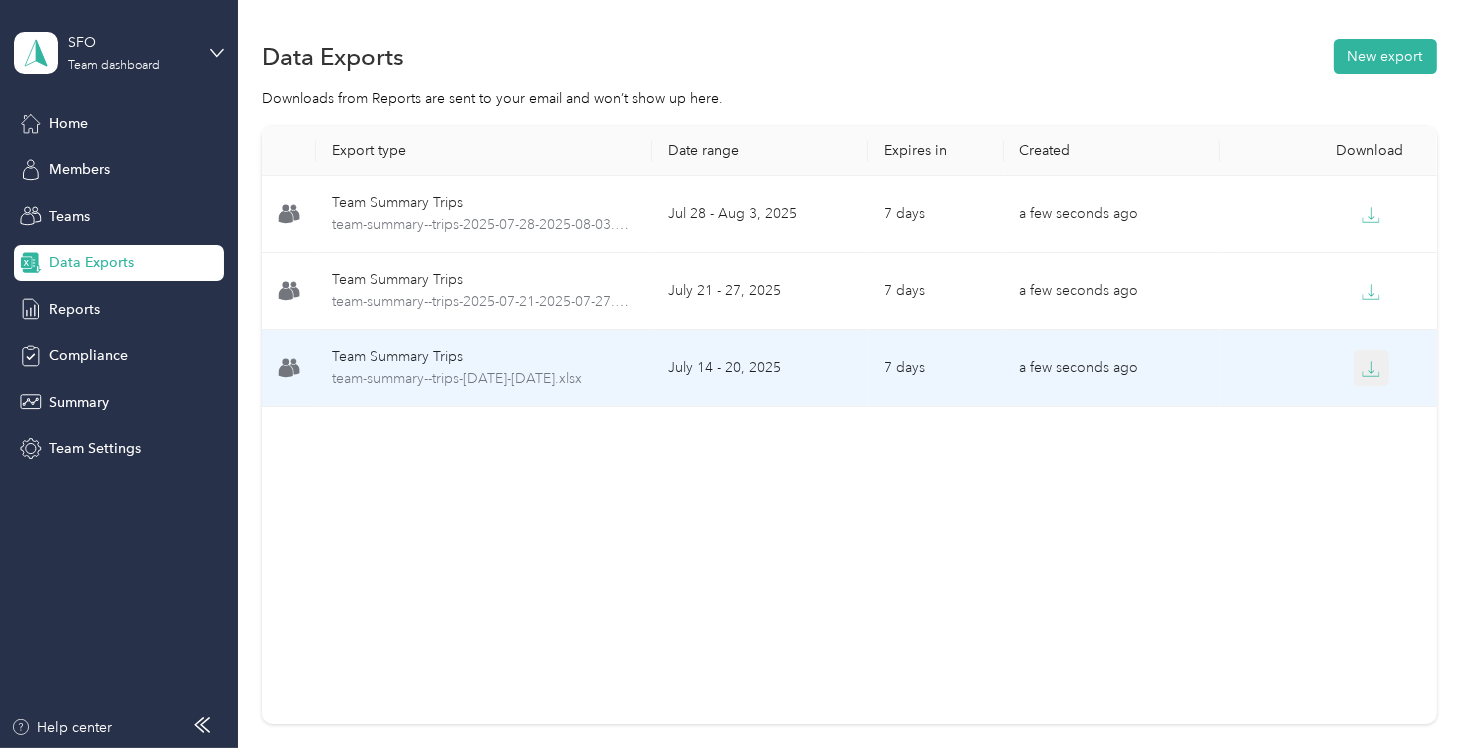 click 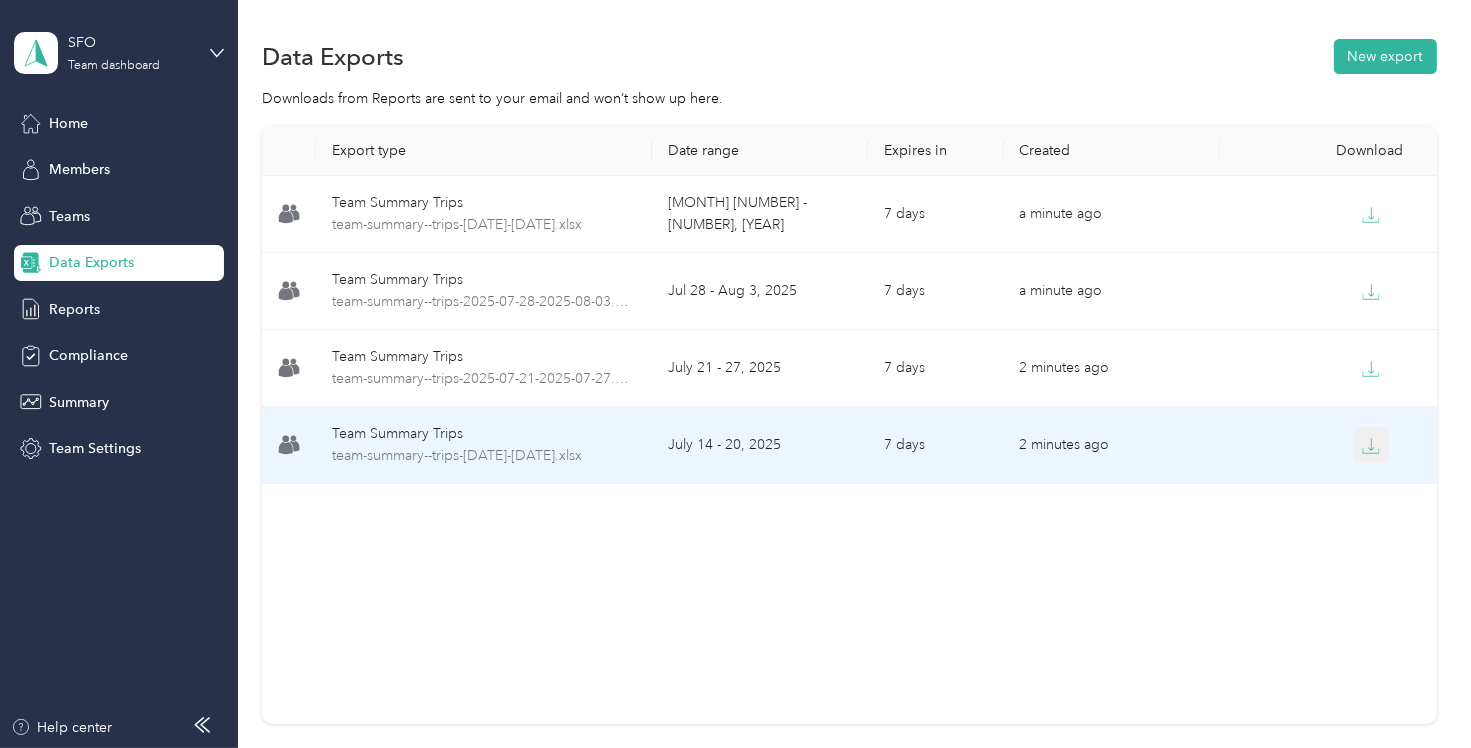 click 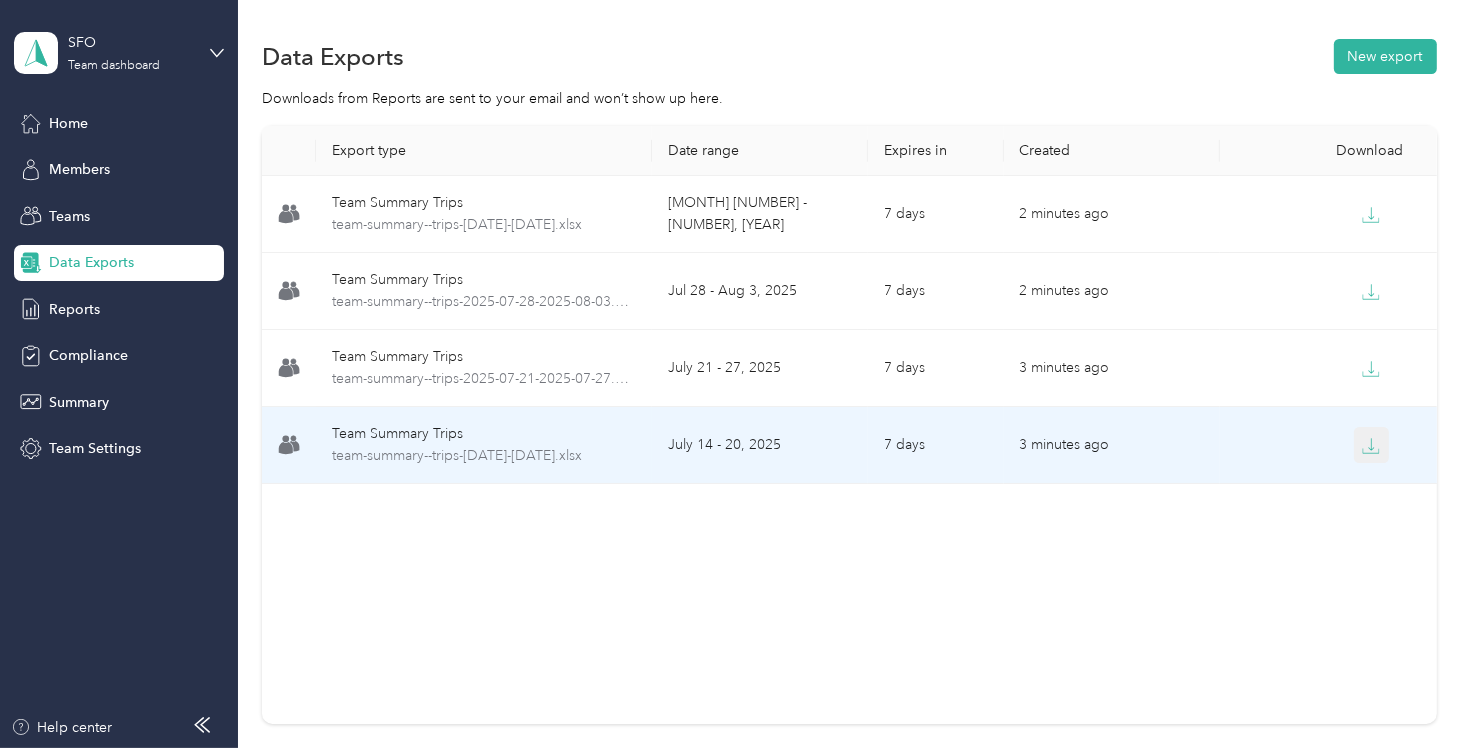 click at bounding box center (1372, 445) 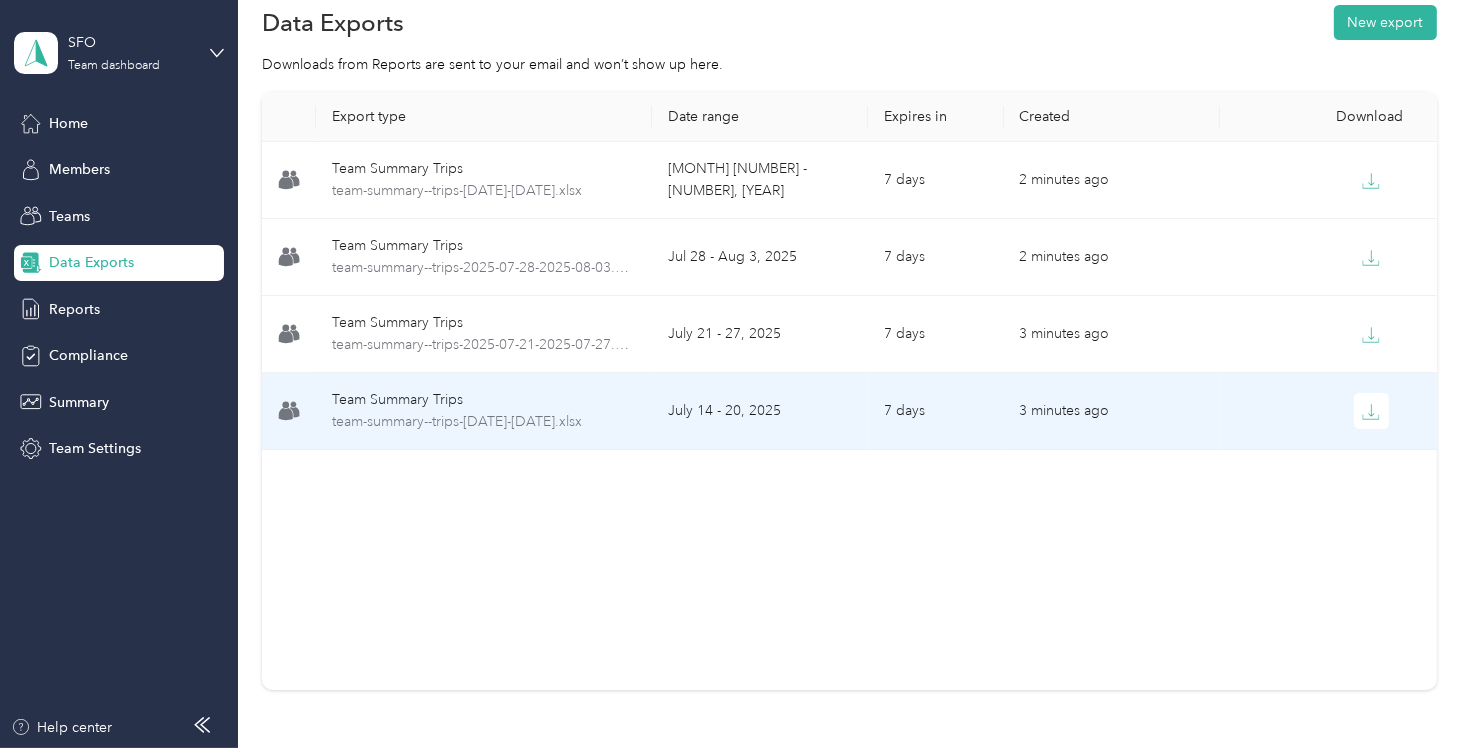 scroll, scrollTop: 40, scrollLeft: 0, axis: vertical 